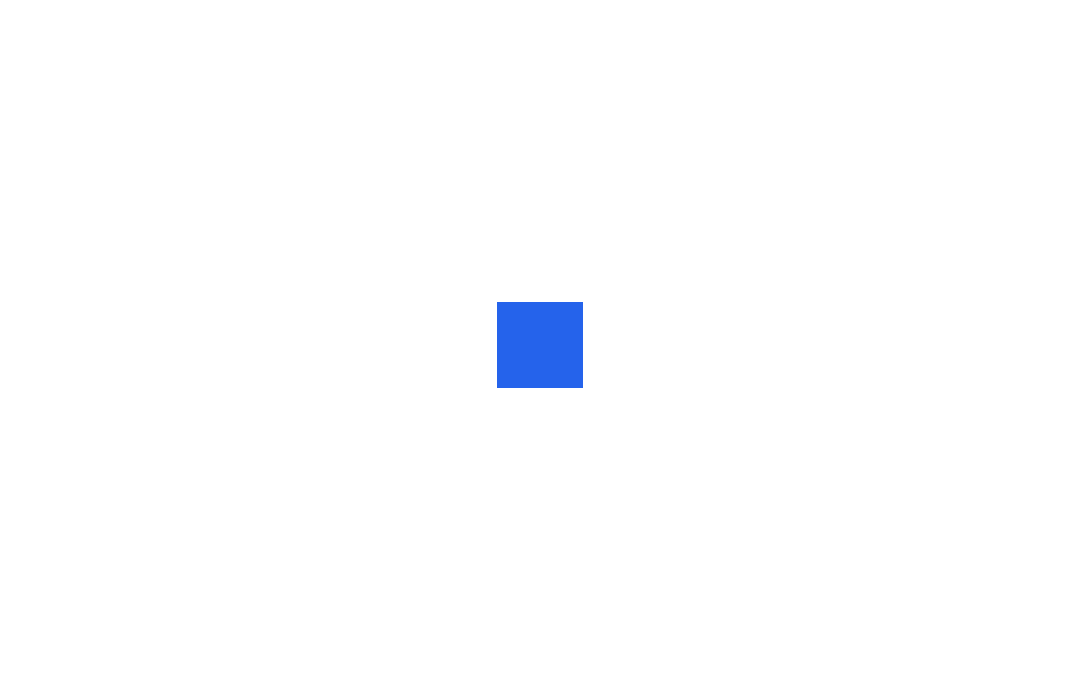 scroll, scrollTop: 0, scrollLeft: 0, axis: both 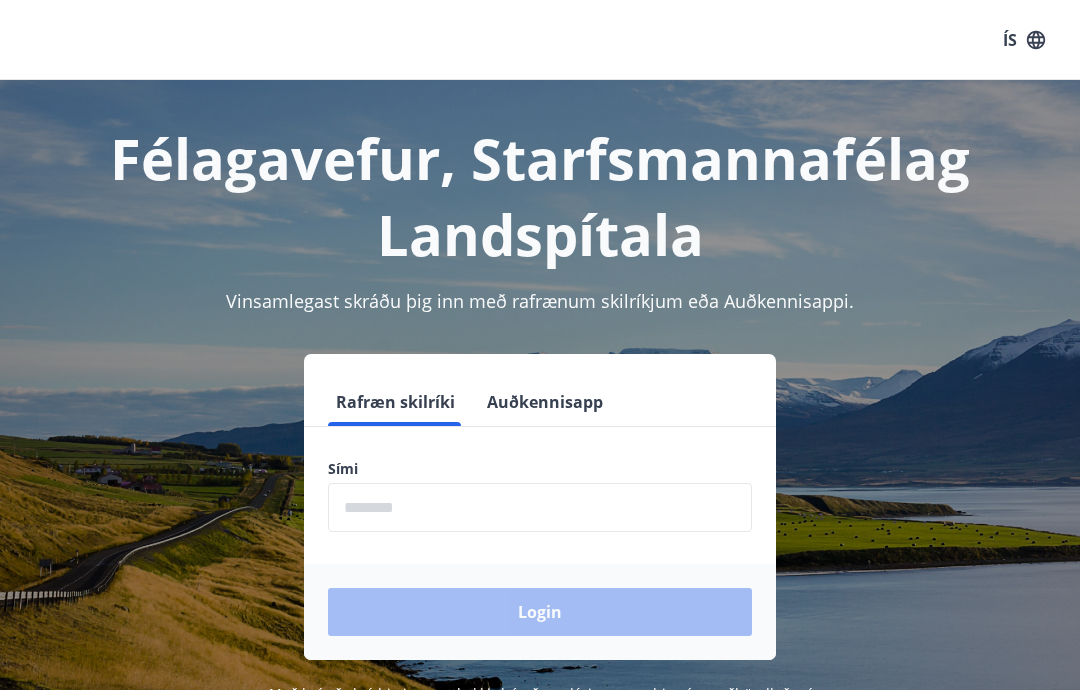 click at bounding box center (540, 507) 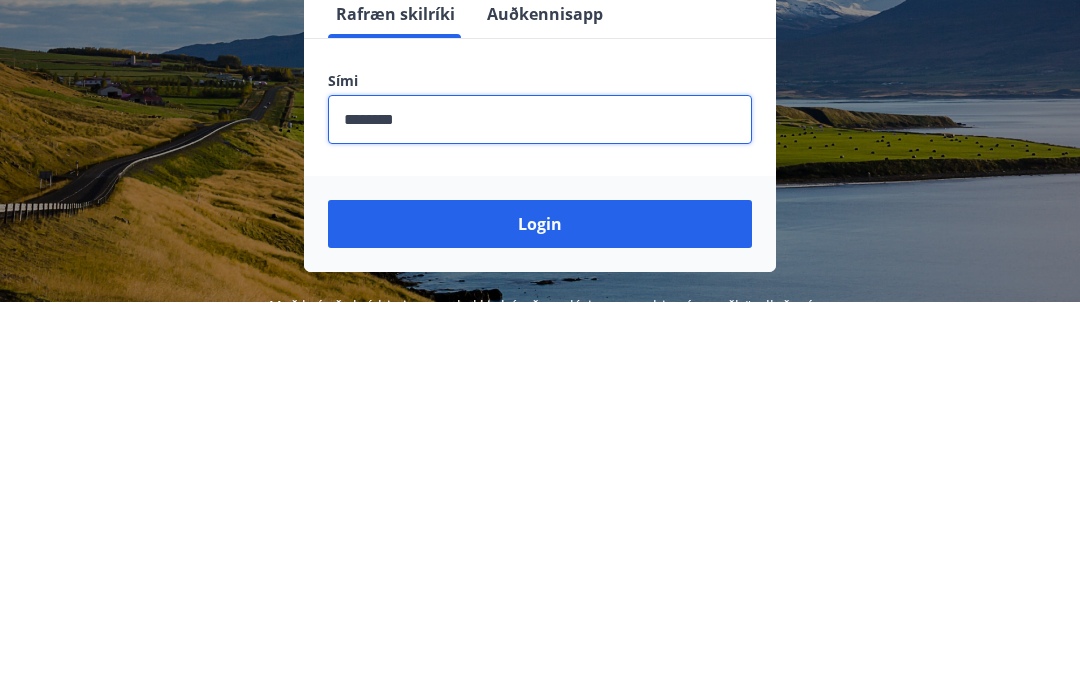 scroll, scrollTop: 328, scrollLeft: 0, axis: vertical 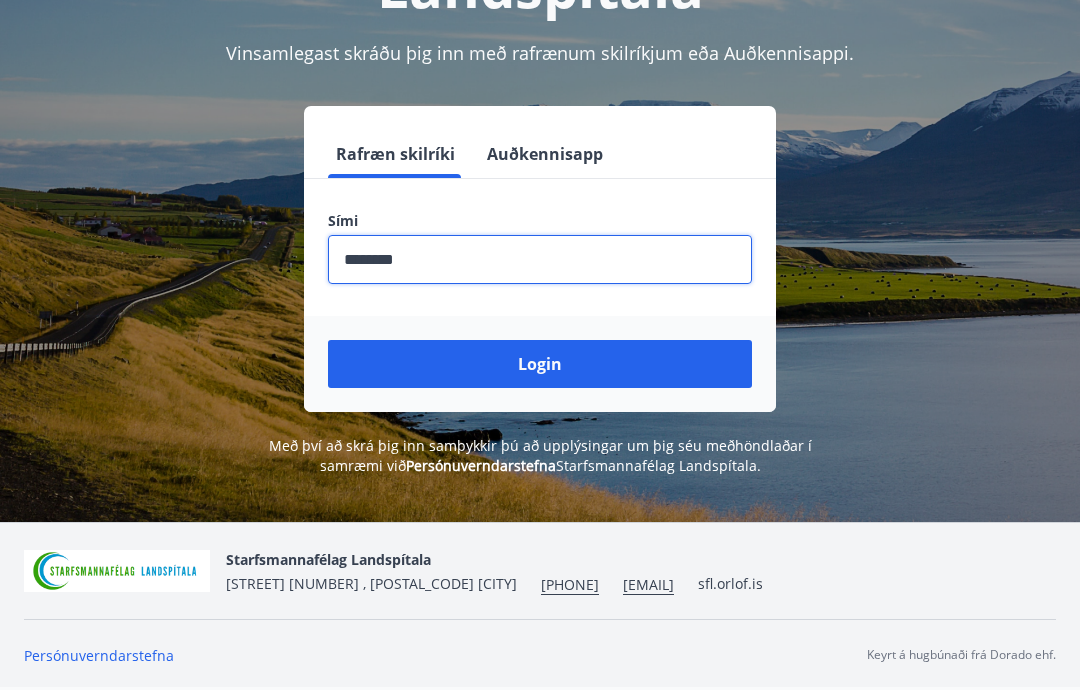 type on "********" 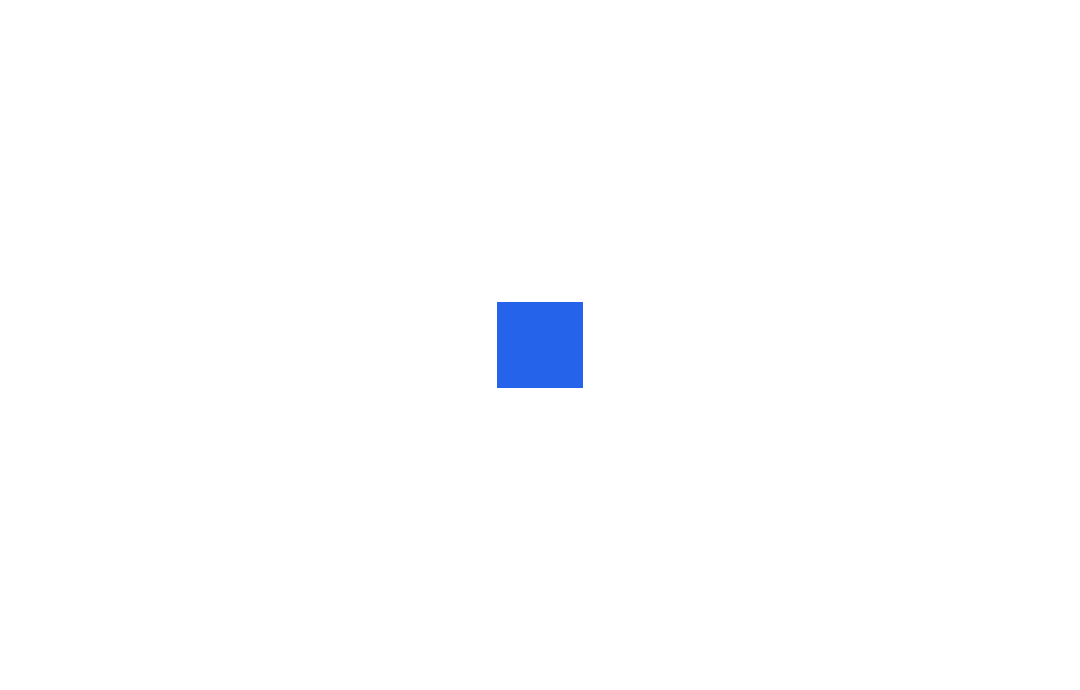 scroll, scrollTop: 0, scrollLeft: 0, axis: both 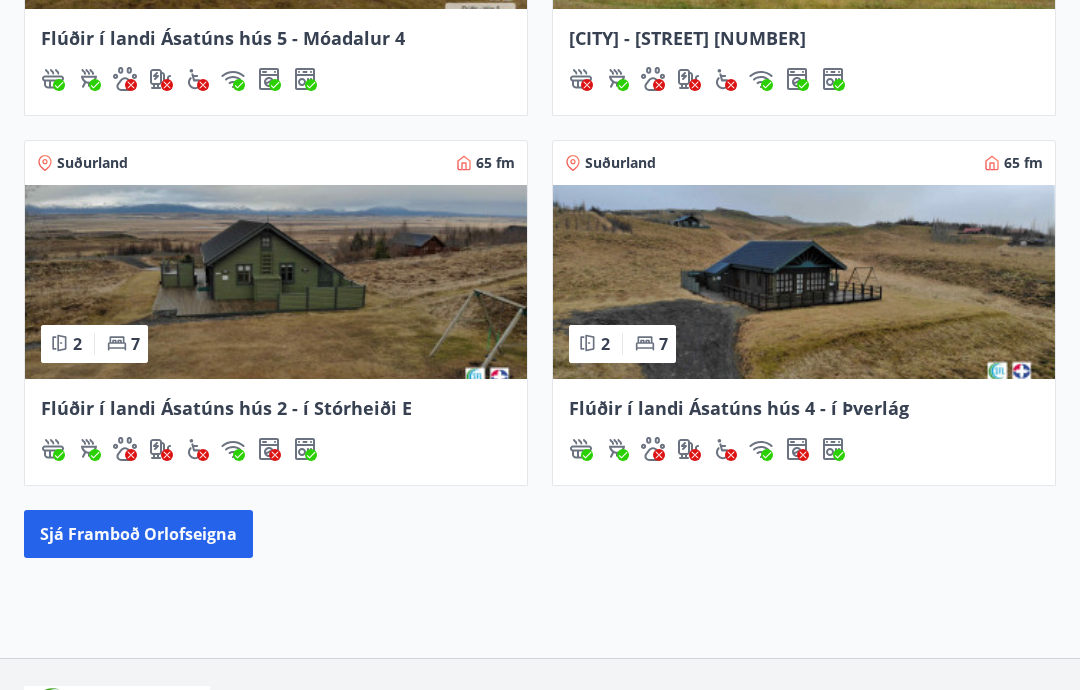 click on "[FIRST] [LAST] Kennitala [SSN] Samtals punktar 289 Inneign : 0 kr. Orlofsvefur SFL Velkomin á orlofsvef Starfsmannafélags Landspítala. Upplýsingar Spurt og svarað Nánar Orlofseignir Suðurland 140 fm 4 11 Flúðir í landi Ásatúns hús 5 - Móadalur 4 Norðurland 80 fm 2 7 [CITY] - [STREET] [NUMBER] Suðurland 65 fm 2 7 Flúðir í landi Ásatúns hús 2 - í Stórheiði E Suðurland 65 fm 2 7 Flúðir í landi Ásatúns hús 4 - í [STREET] Sjá framboð orlofseigna" at bounding box center [540, -95] 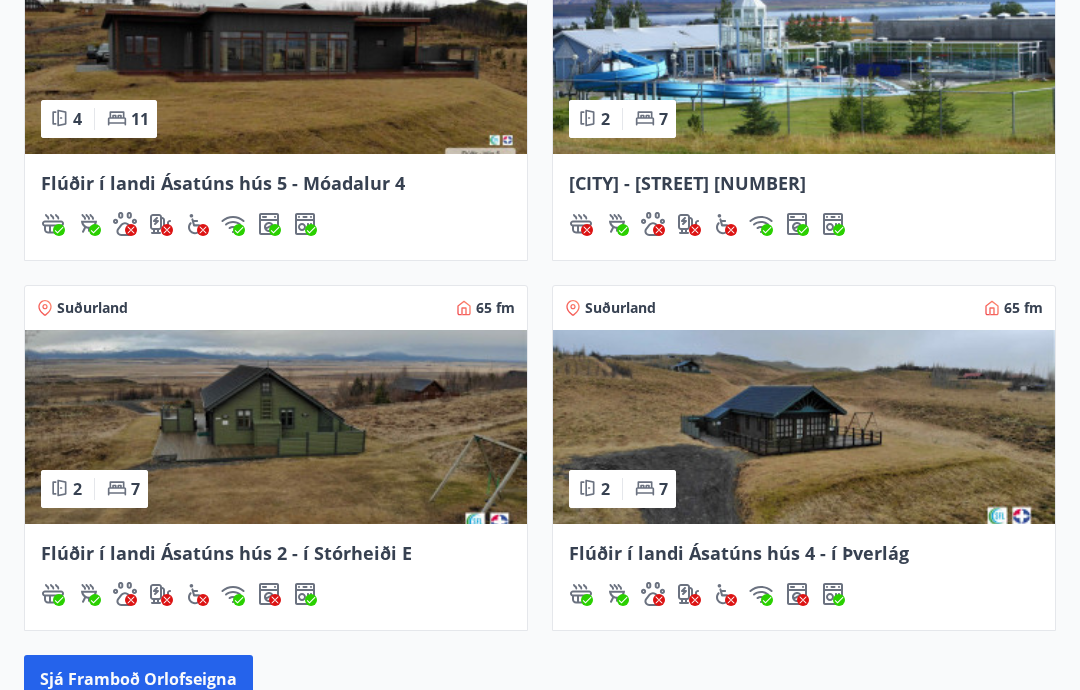 scroll, scrollTop: 678, scrollLeft: 0, axis: vertical 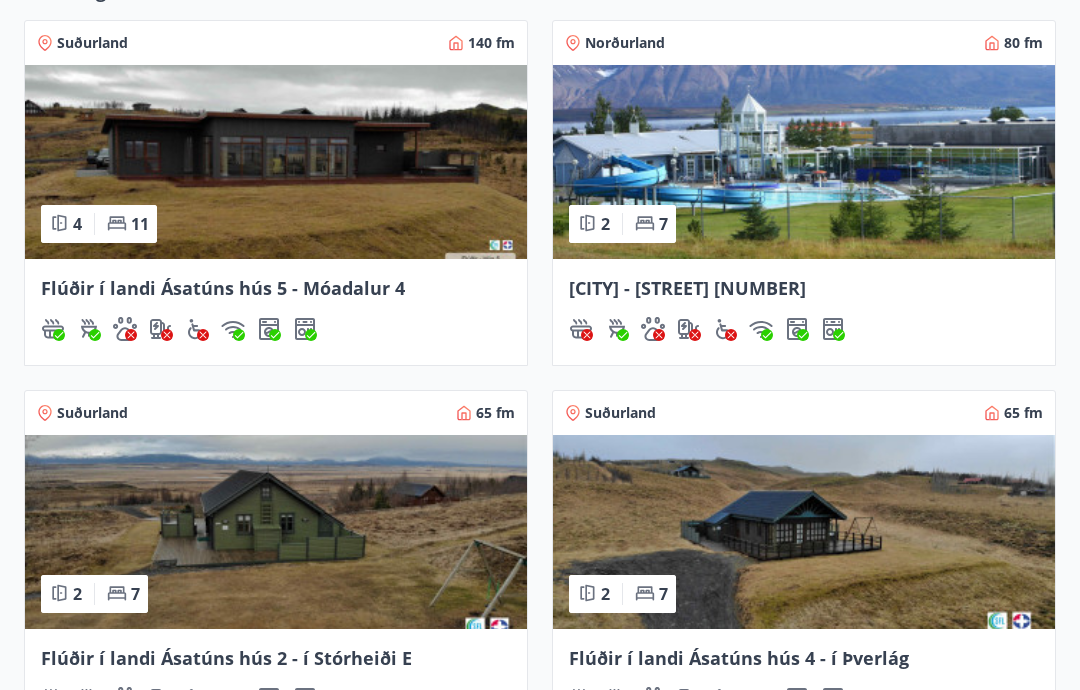 click at bounding box center [804, 533] 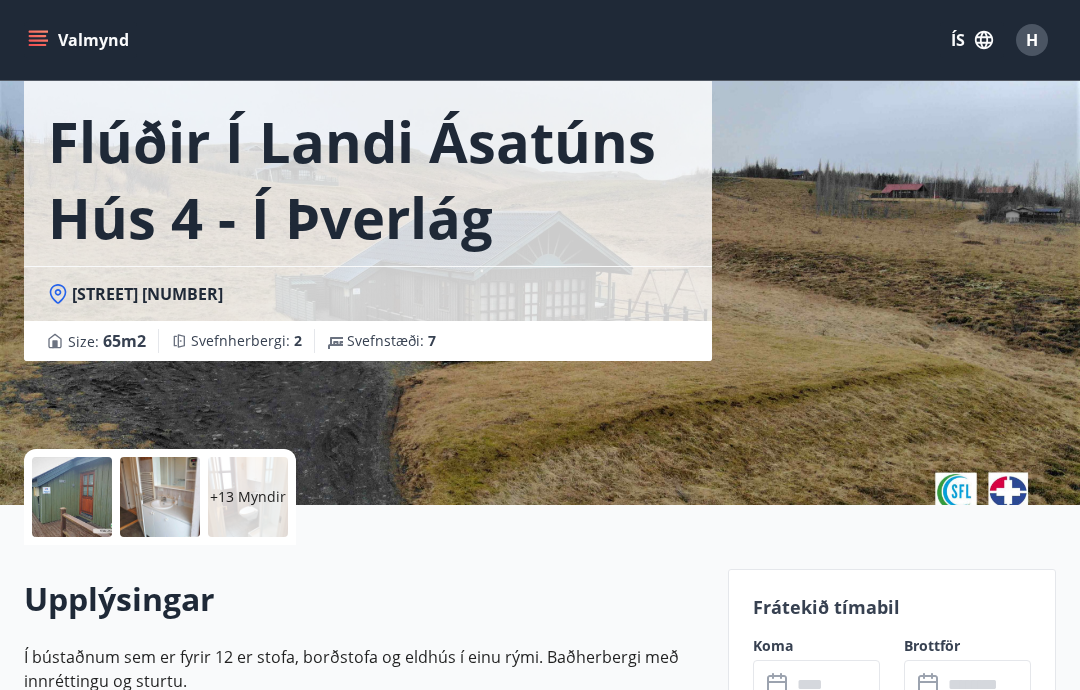 scroll, scrollTop: 50, scrollLeft: 0, axis: vertical 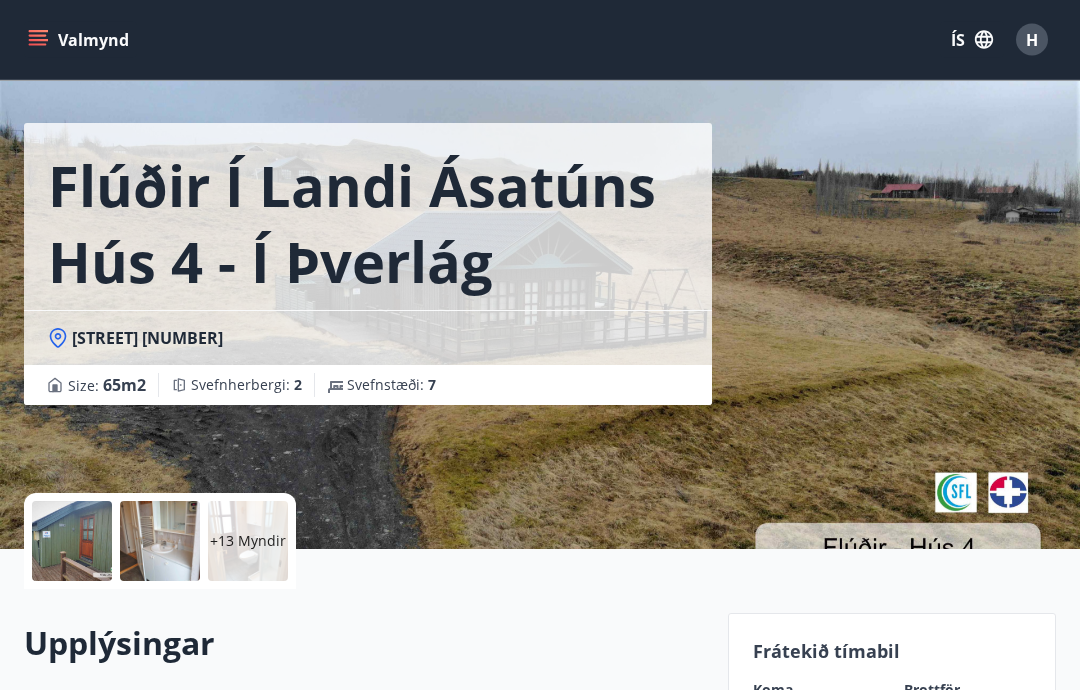 click at bounding box center [72, 542] 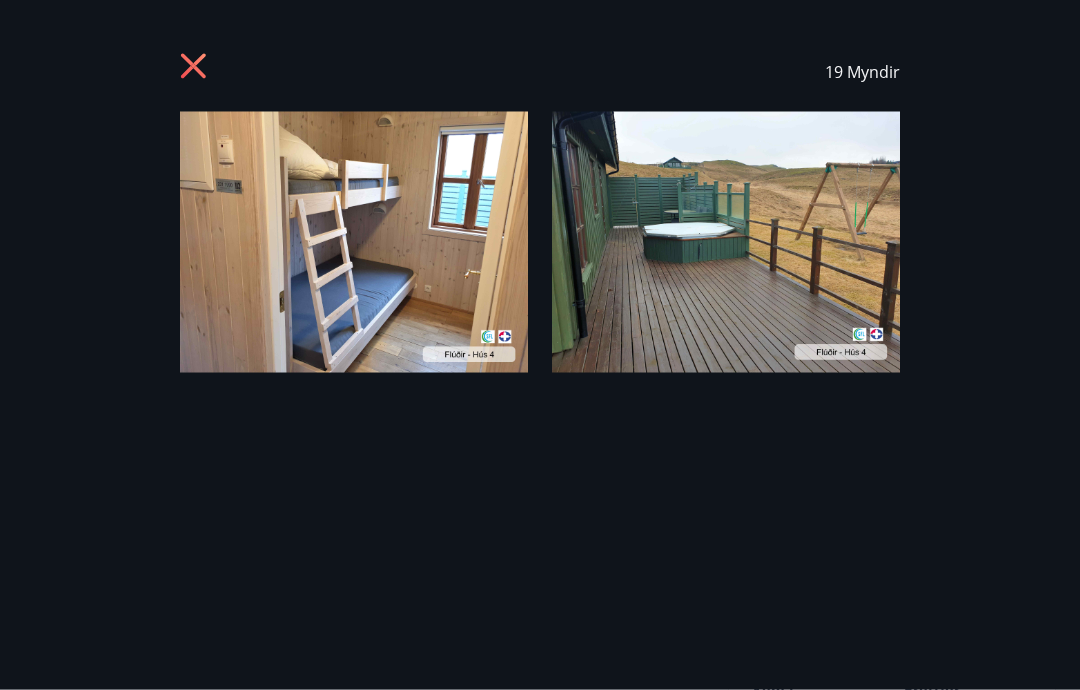 scroll, scrollTop: 51, scrollLeft: 0, axis: vertical 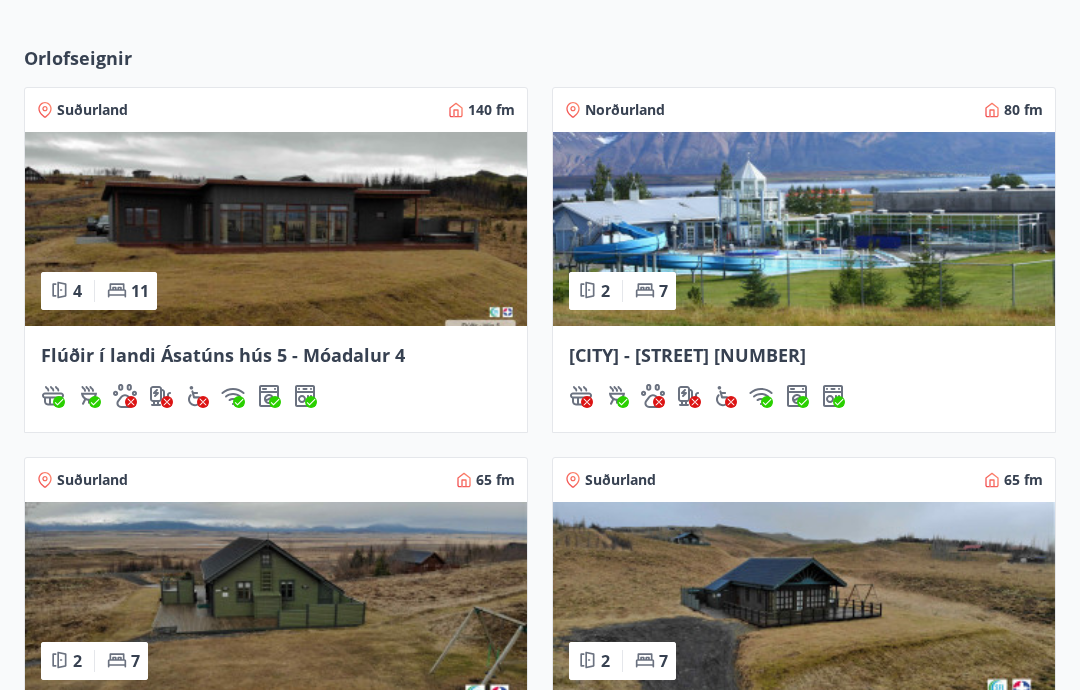 click at bounding box center [804, 229] 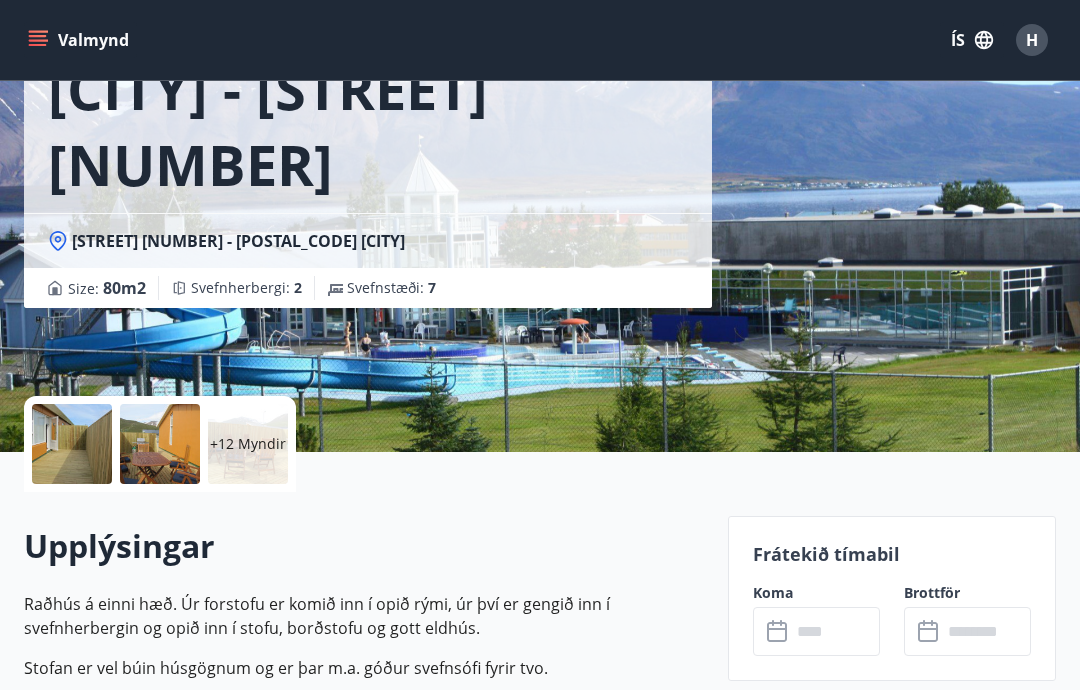scroll, scrollTop: 178, scrollLeft: 0, axis: vertical 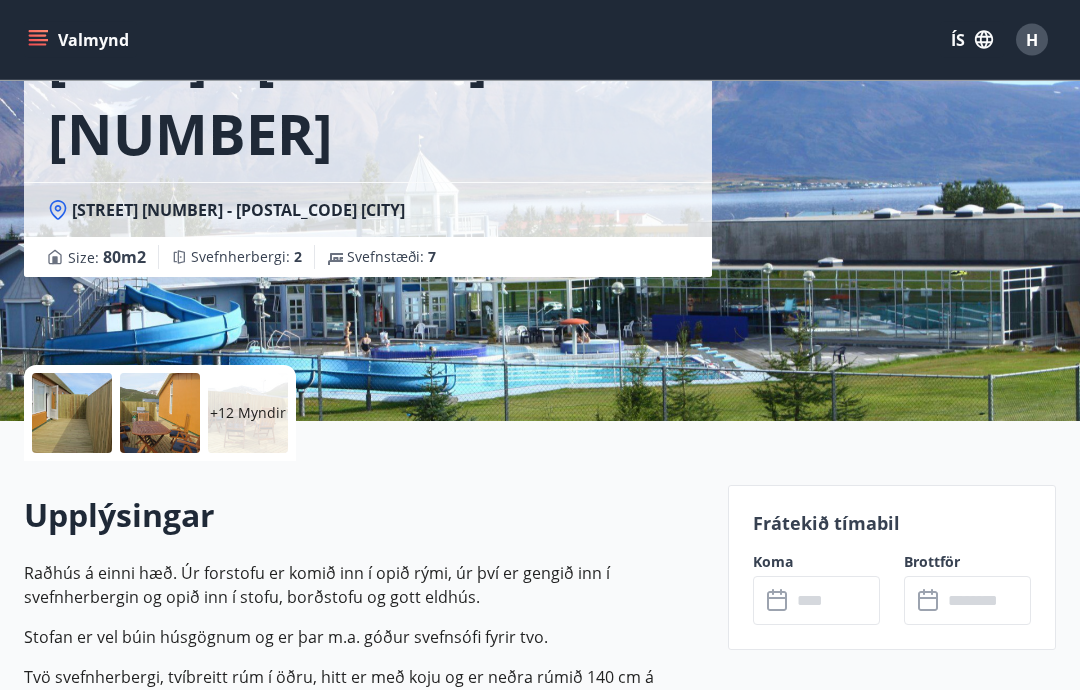 click at bounding box center (72, 414) 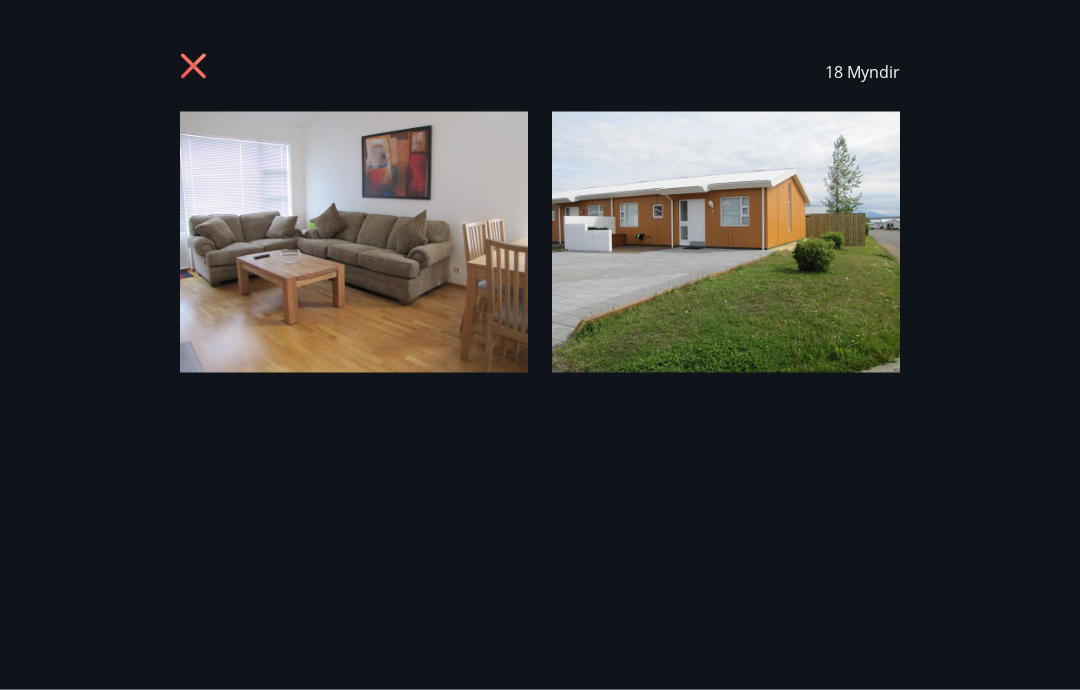 scroll, scrollTop: 179, scrollLeft: 0, axis: vertical 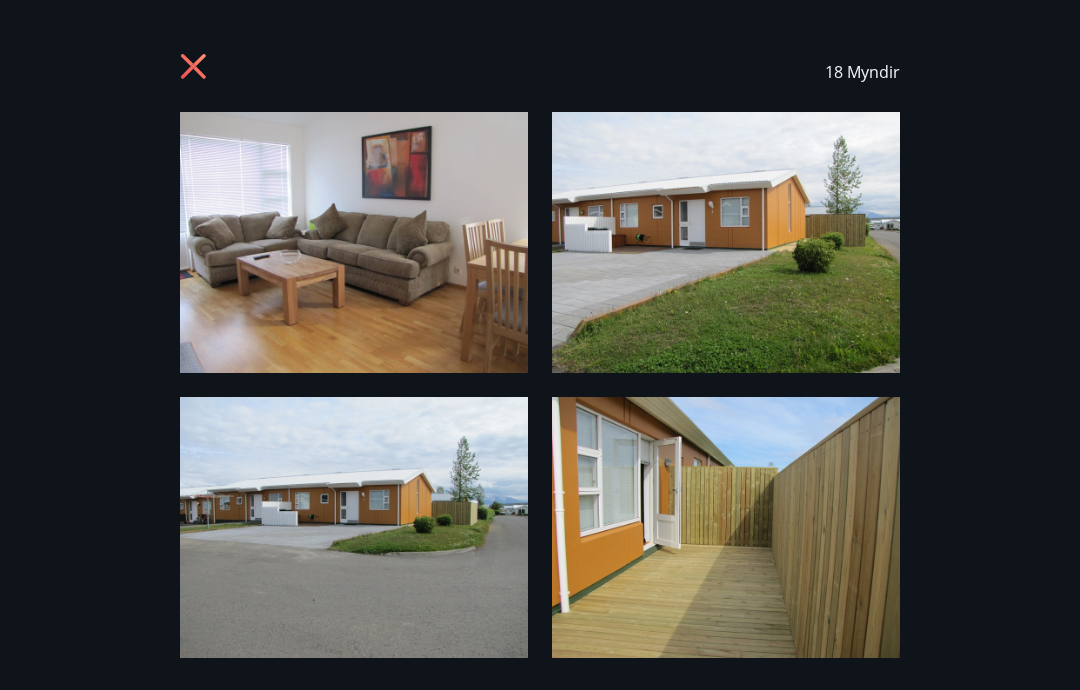 click at bounding box center (726, 527) 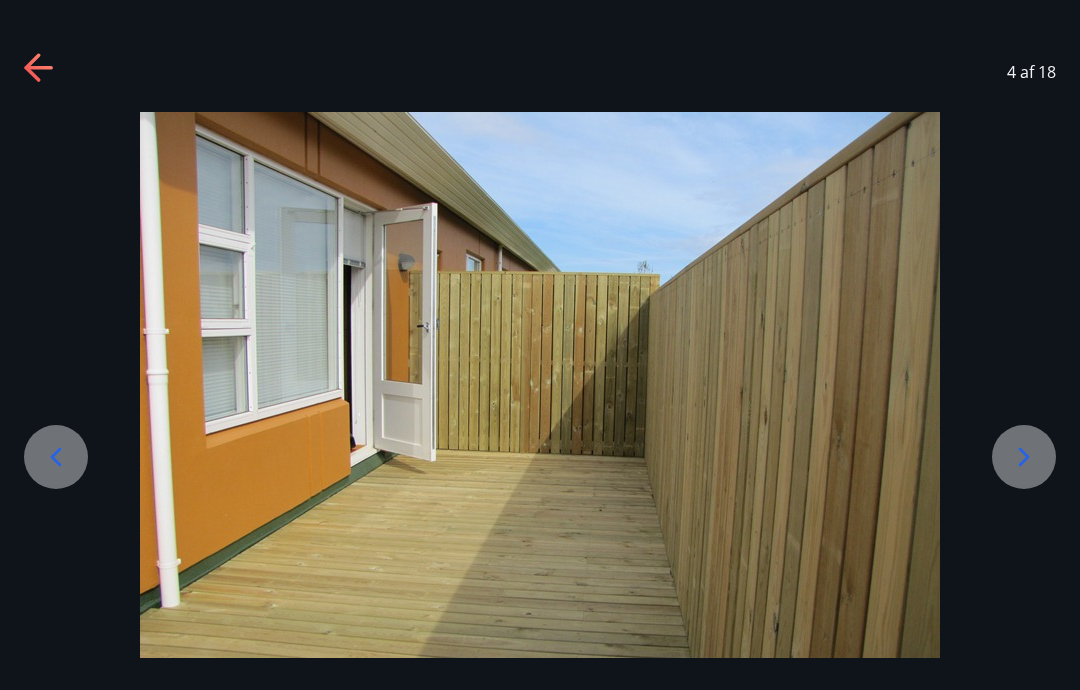 click 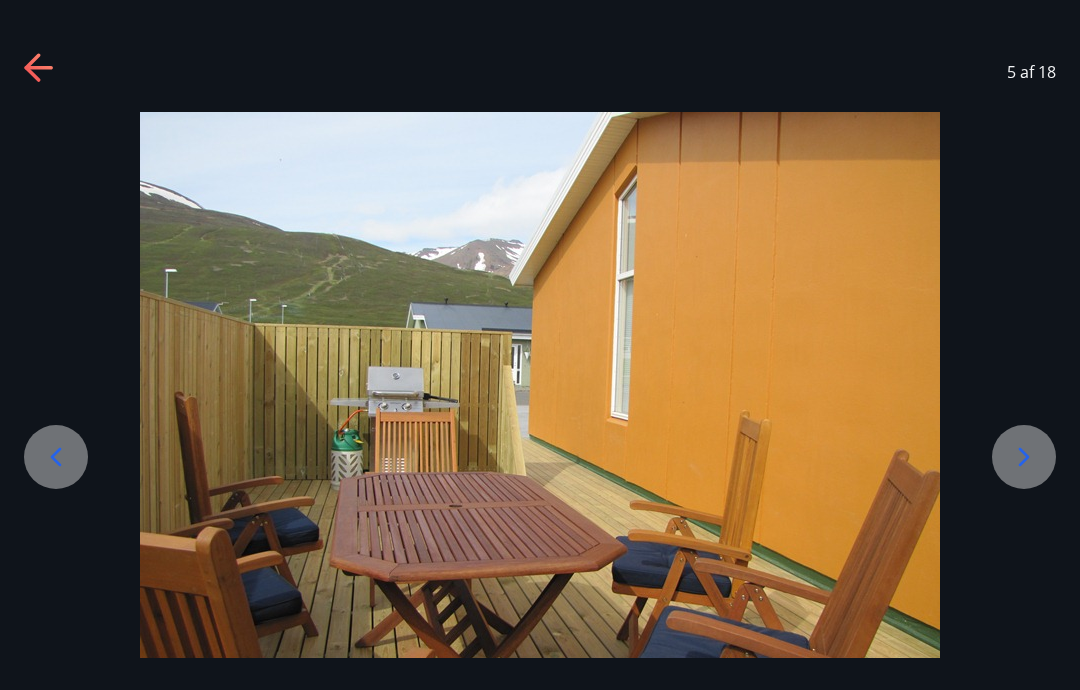 click 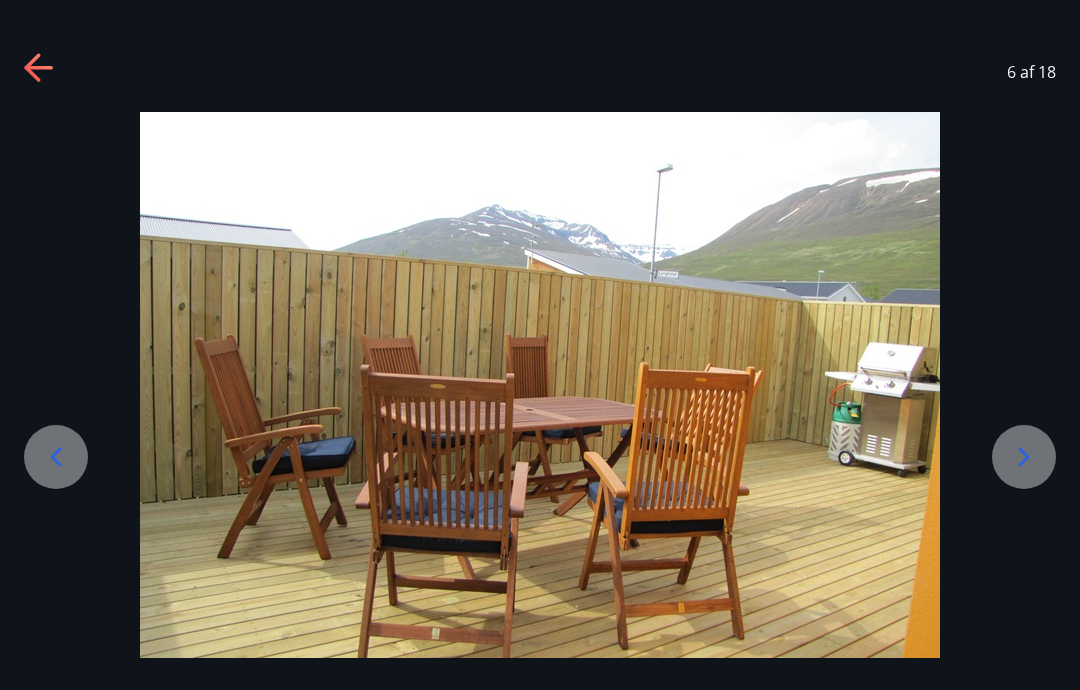 click 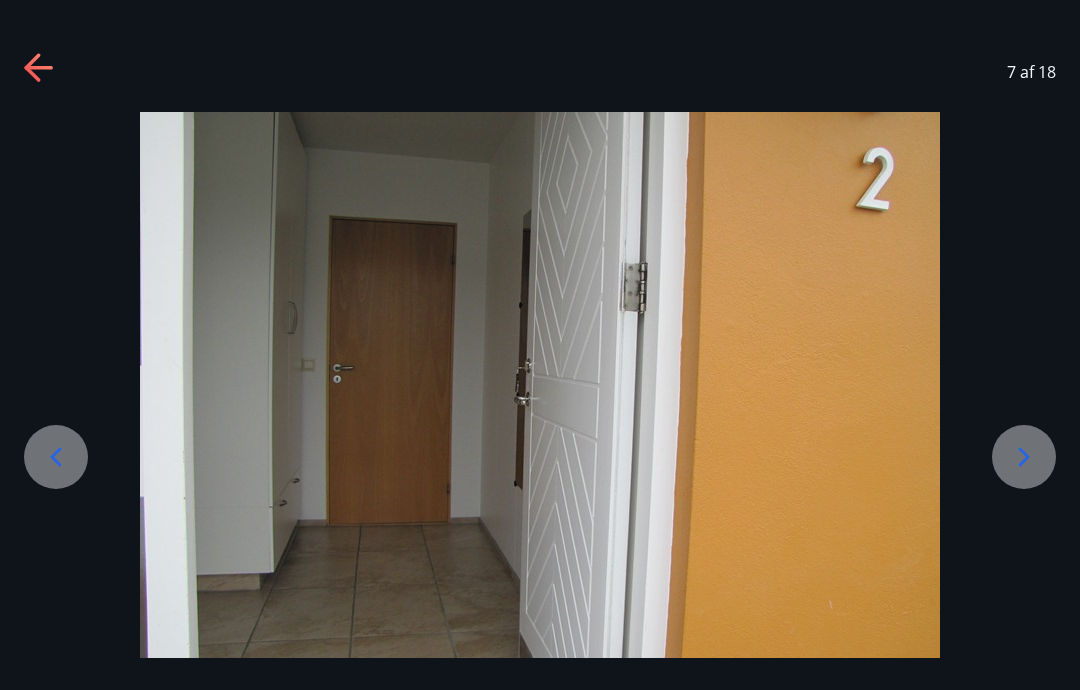 click 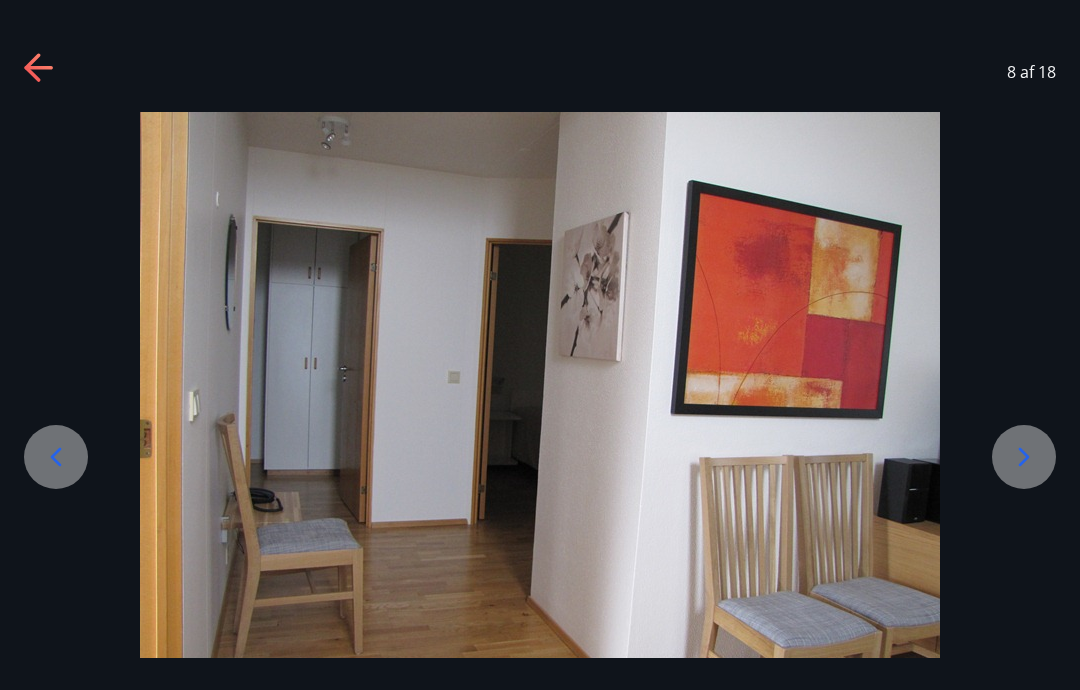 click 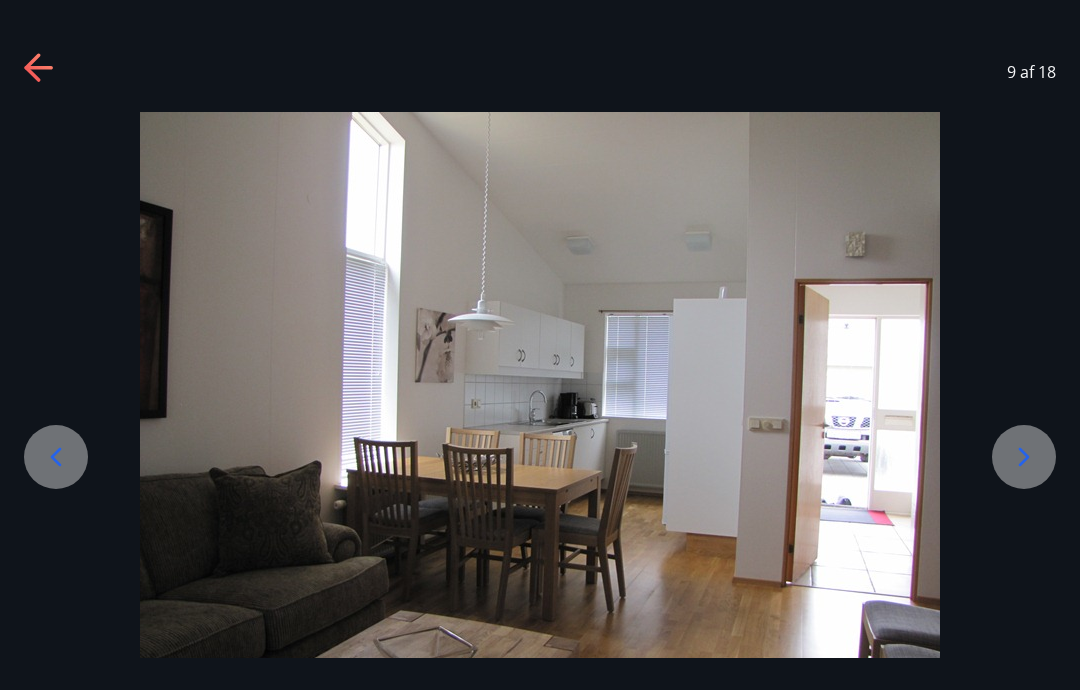 click 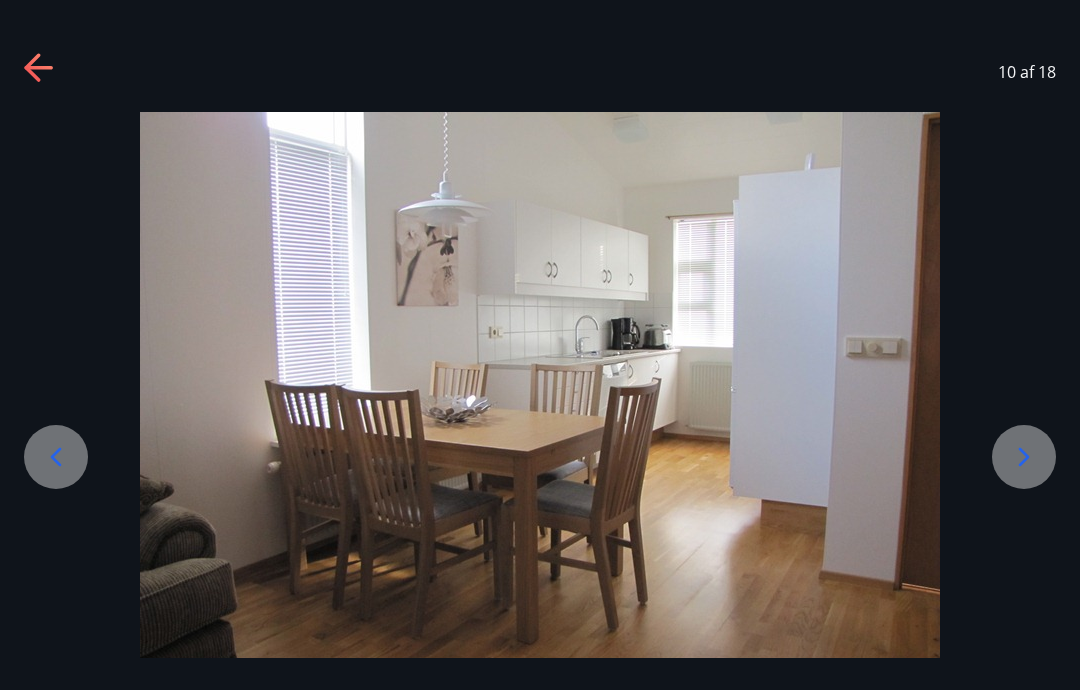 click 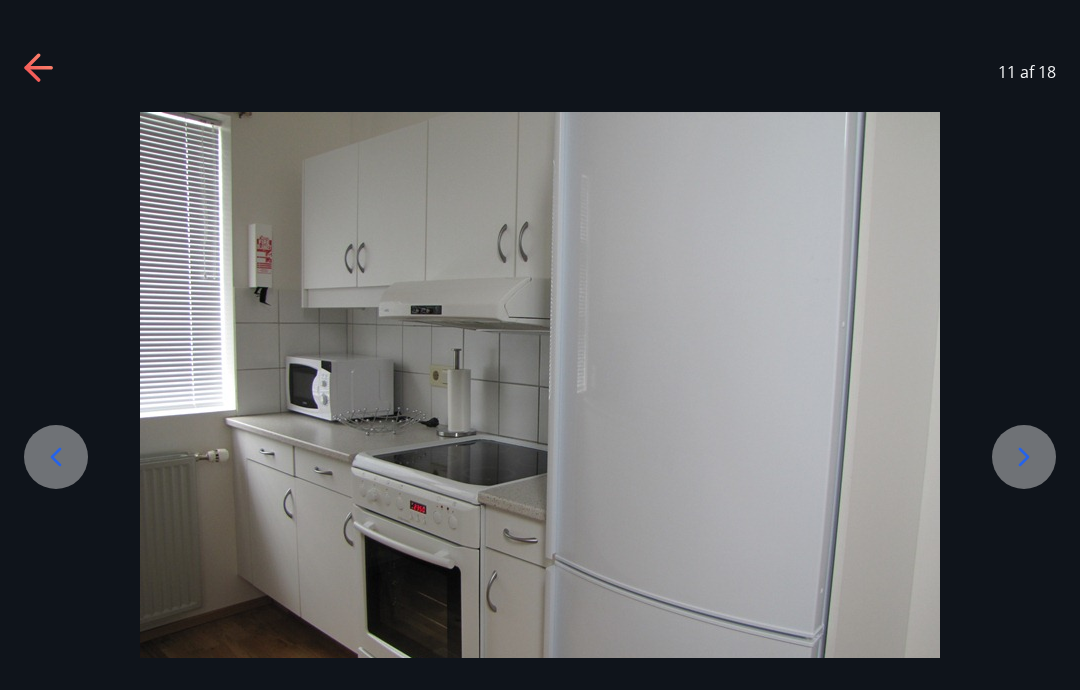 click 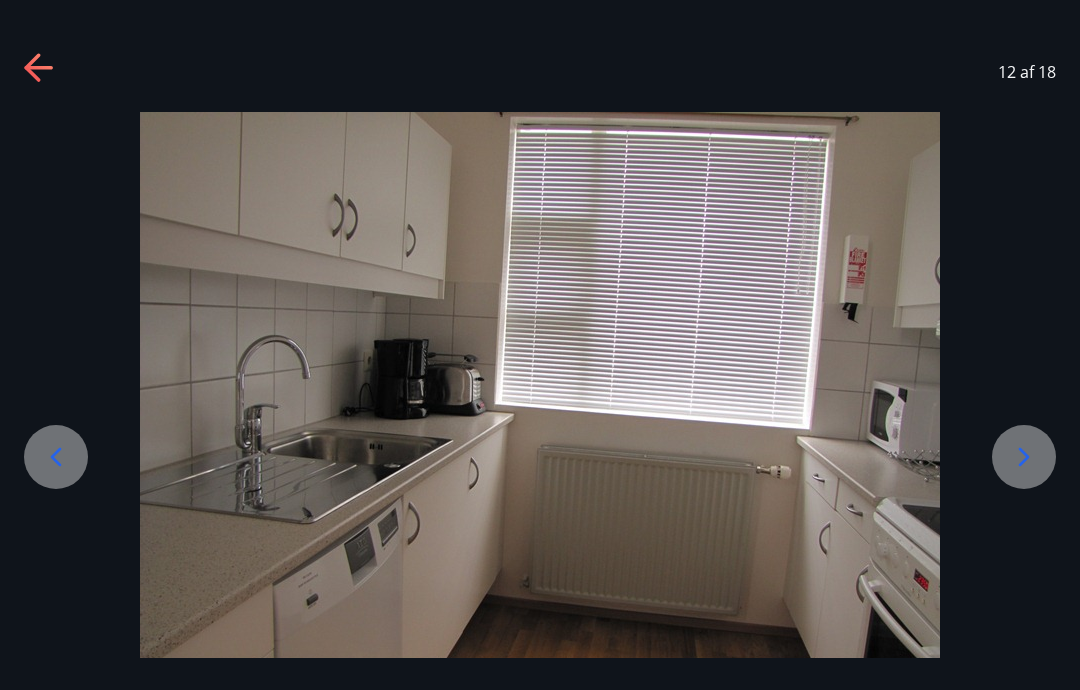 click 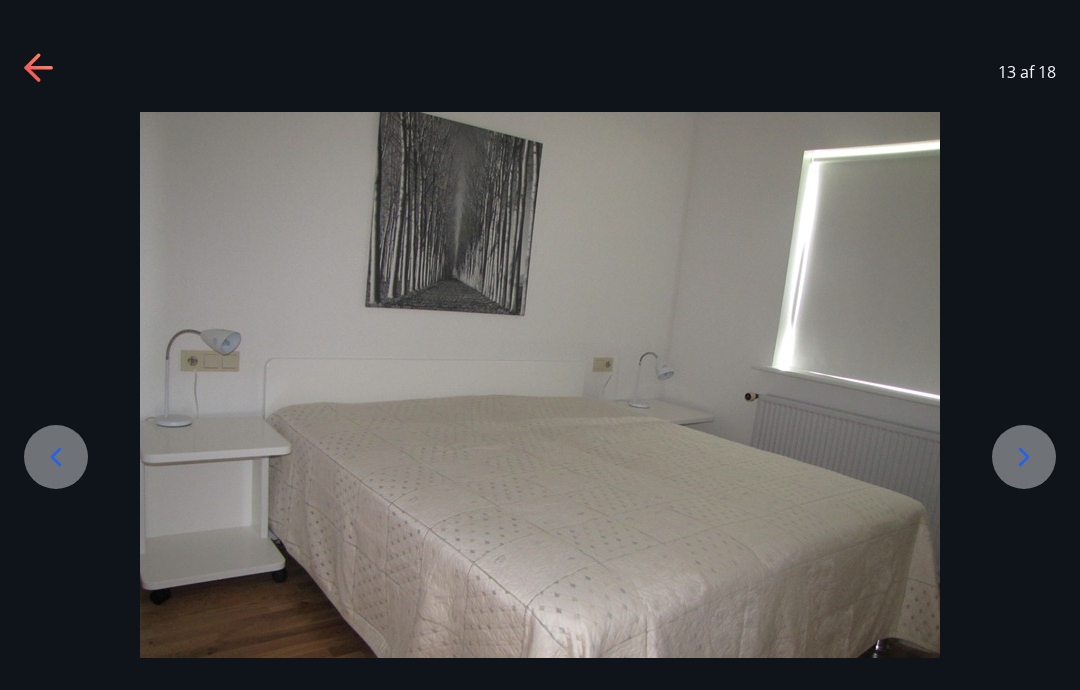 click 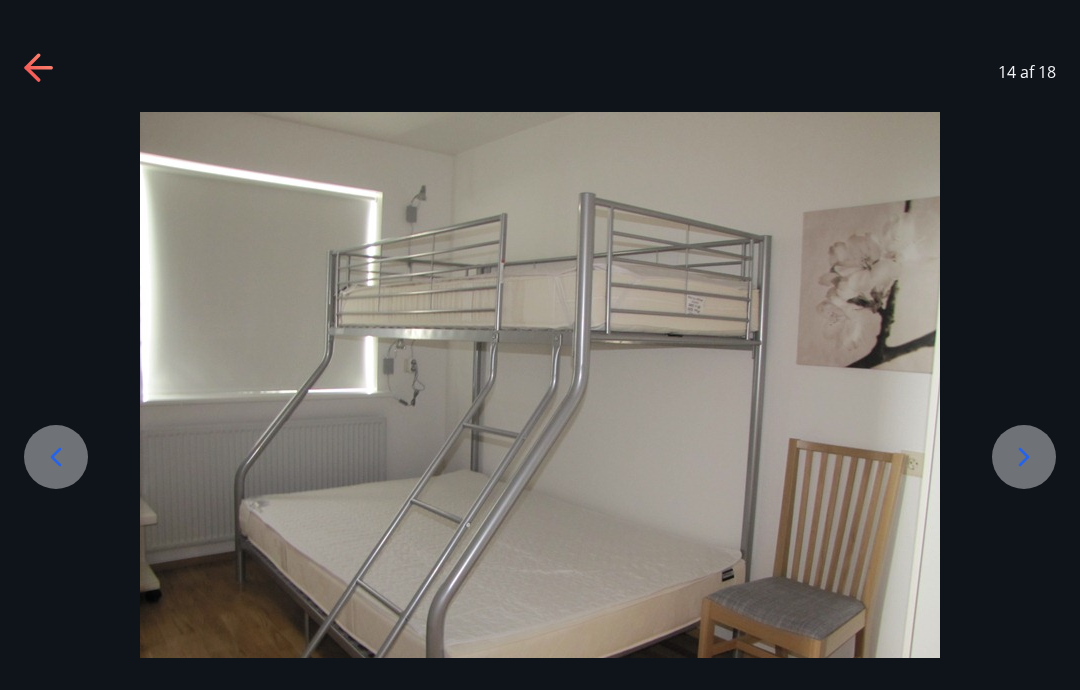 click 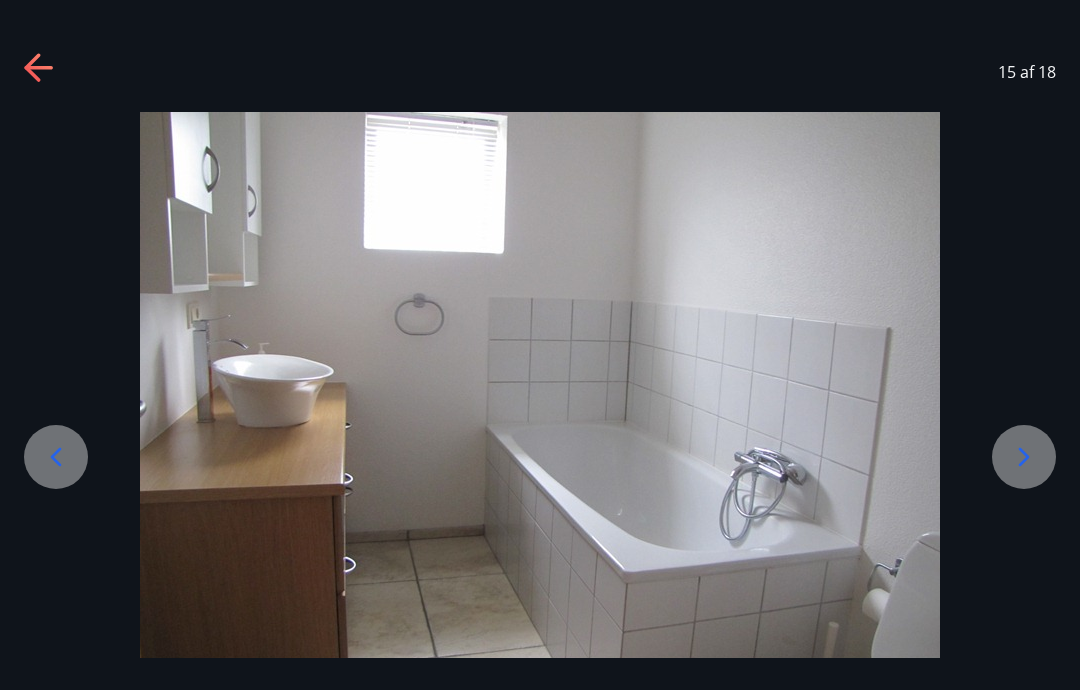 click 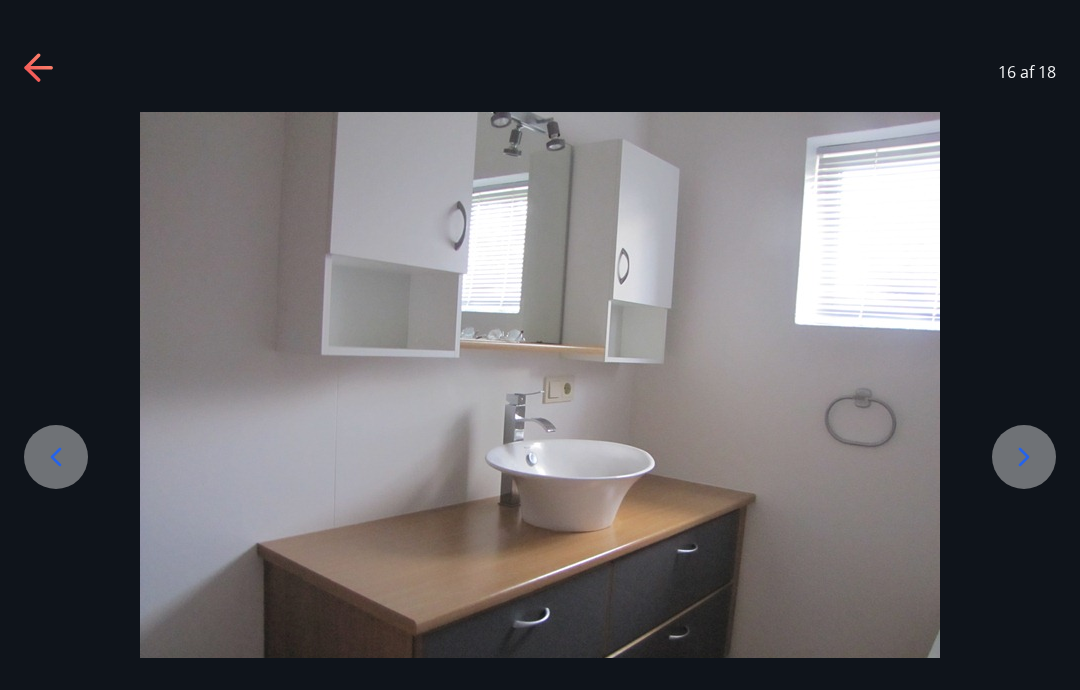 click 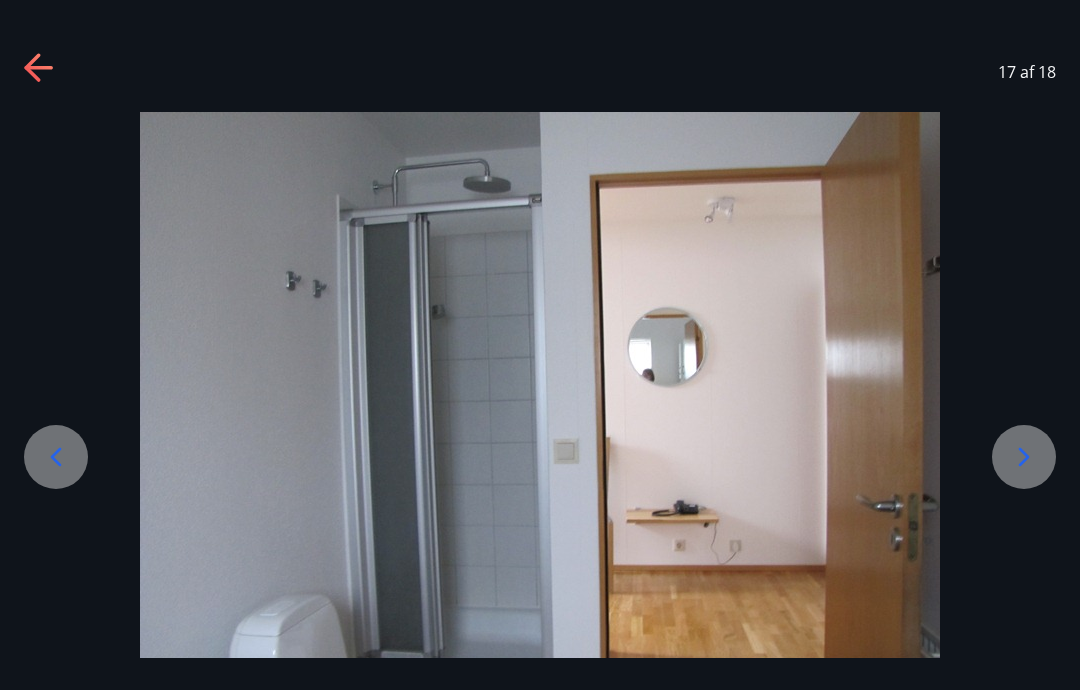 click 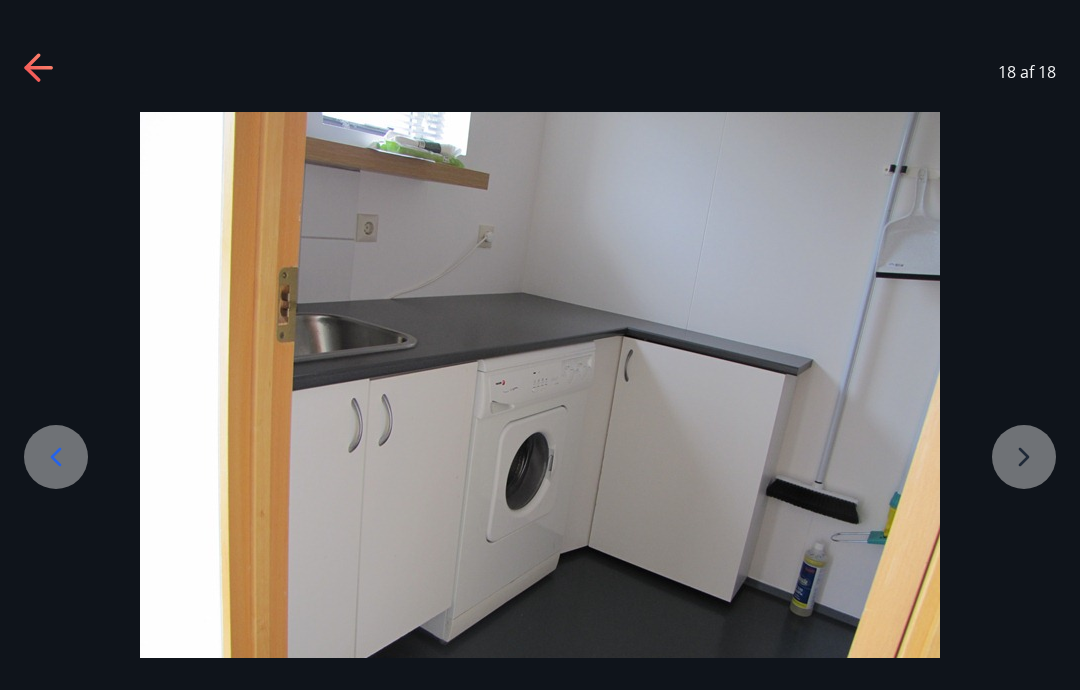 click at bounding box center (540, 412) 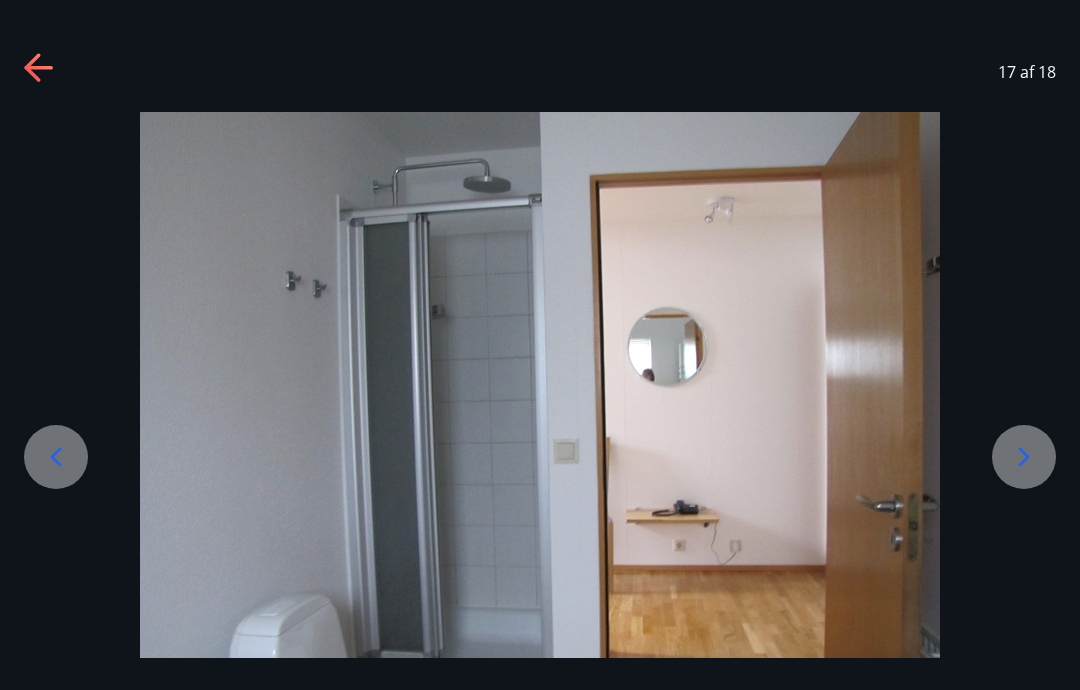 click at bounding box center (56, 457) 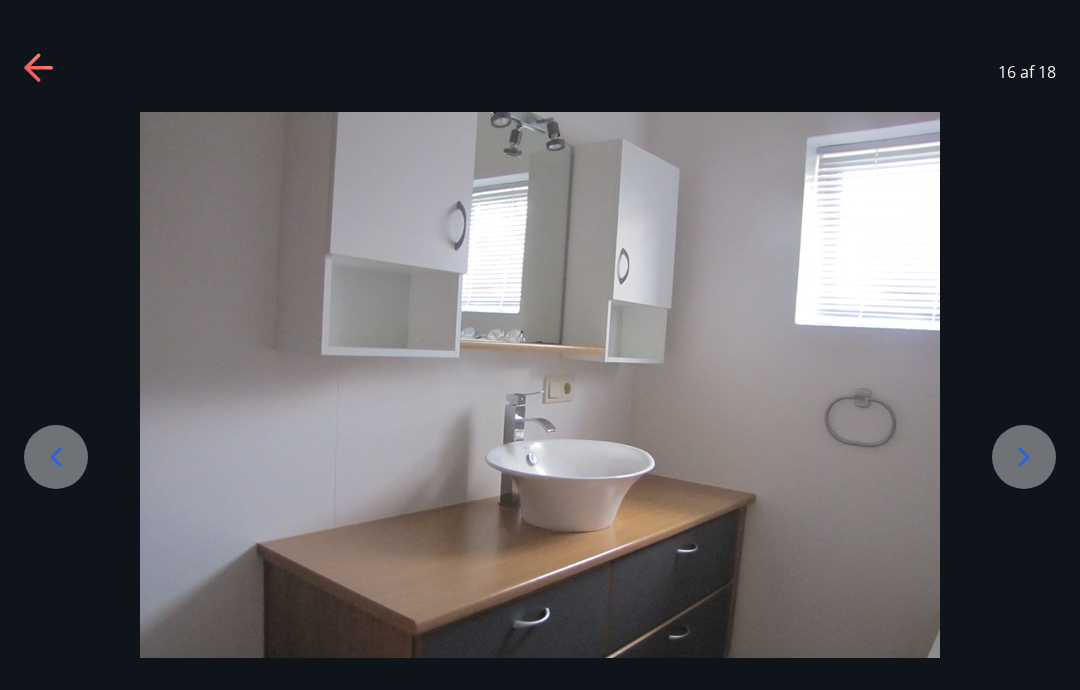 click at bounding box center (56, 457) 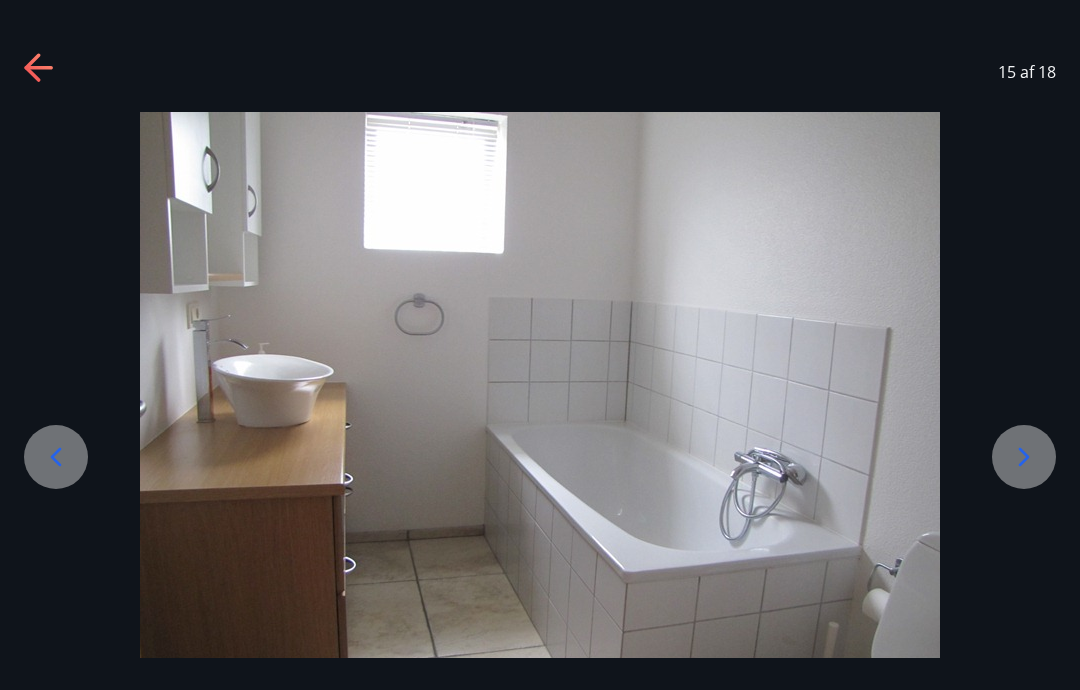 click 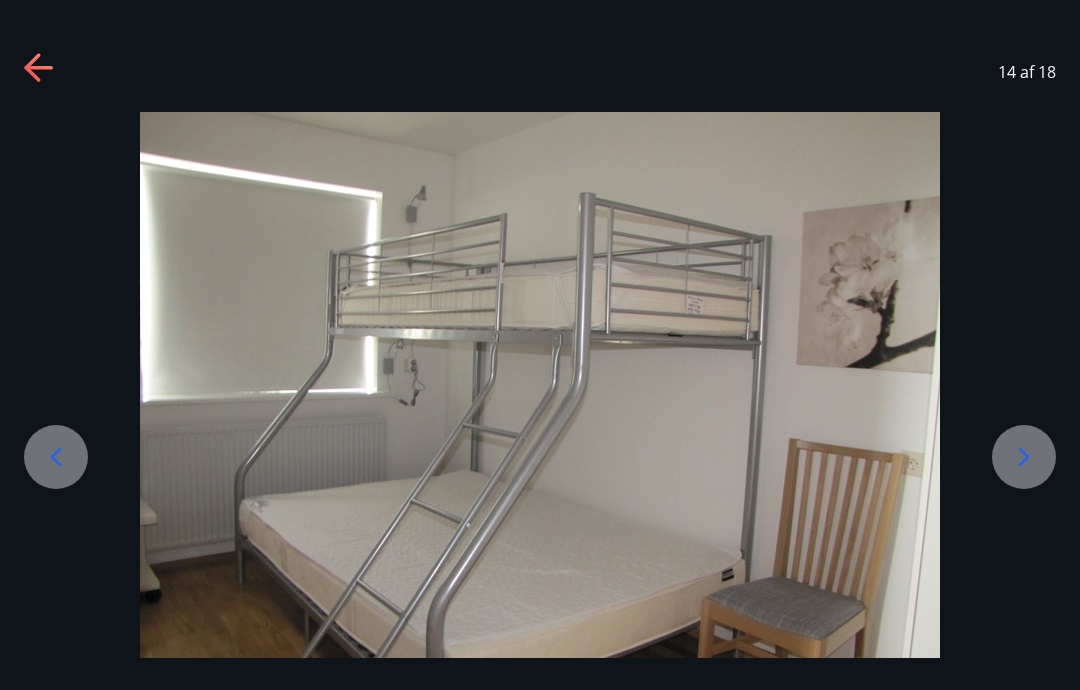 click 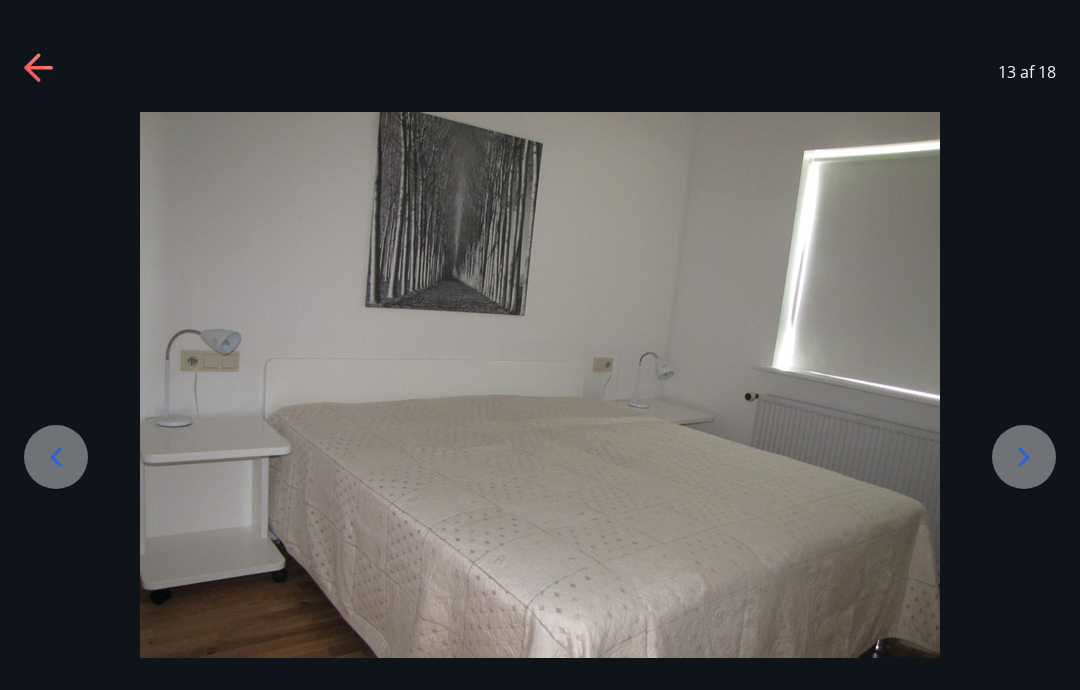 click 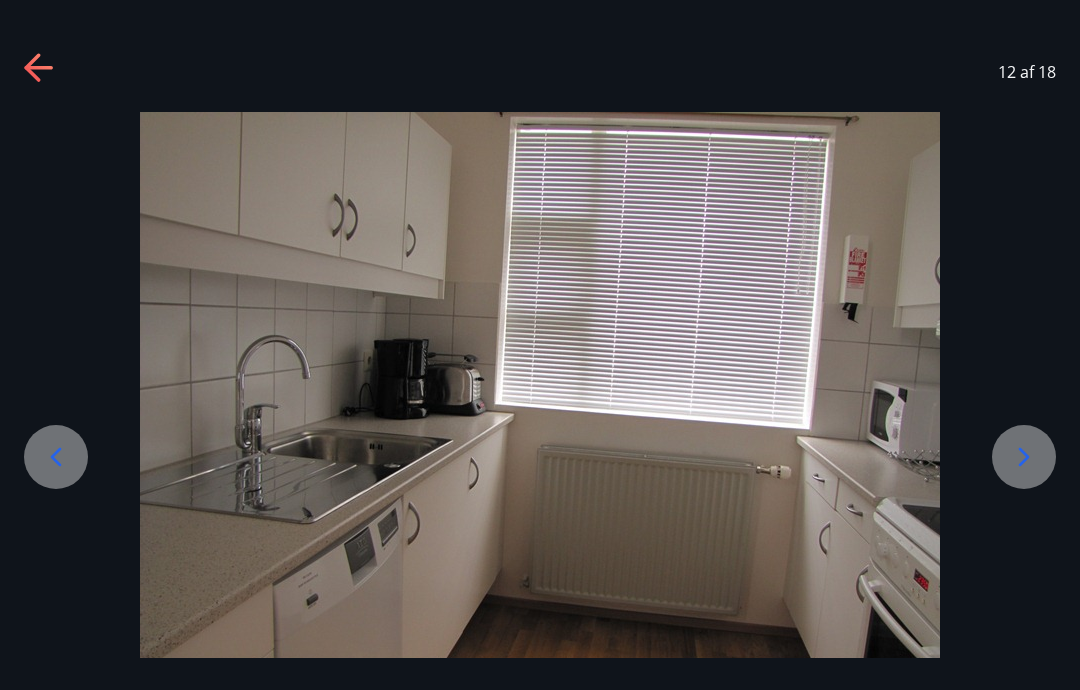 click 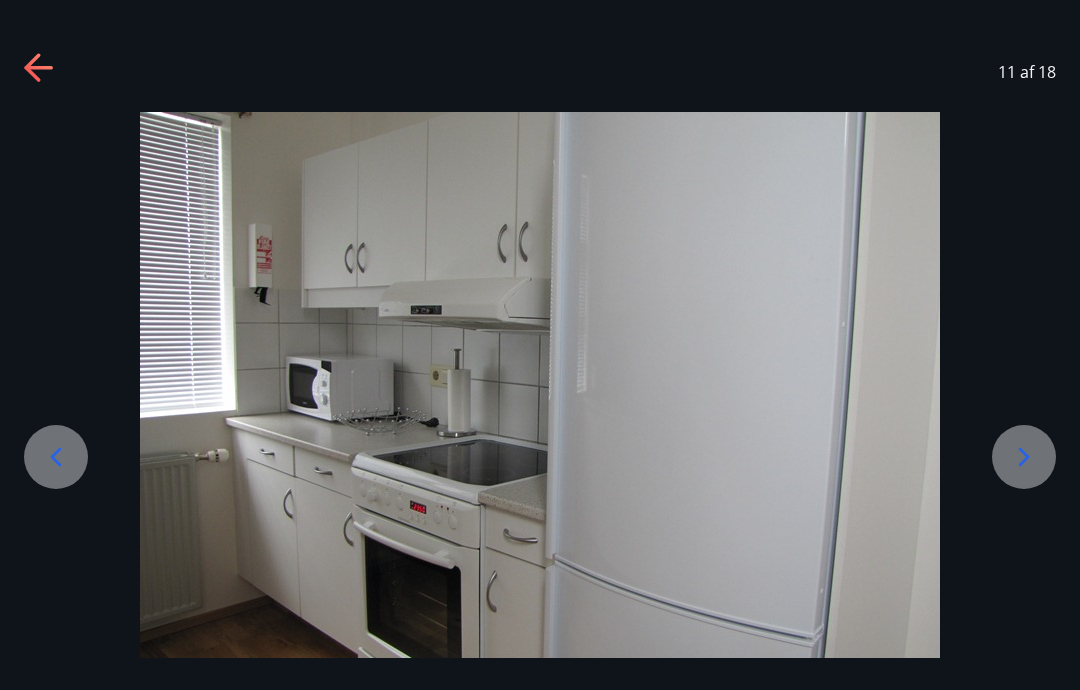 click 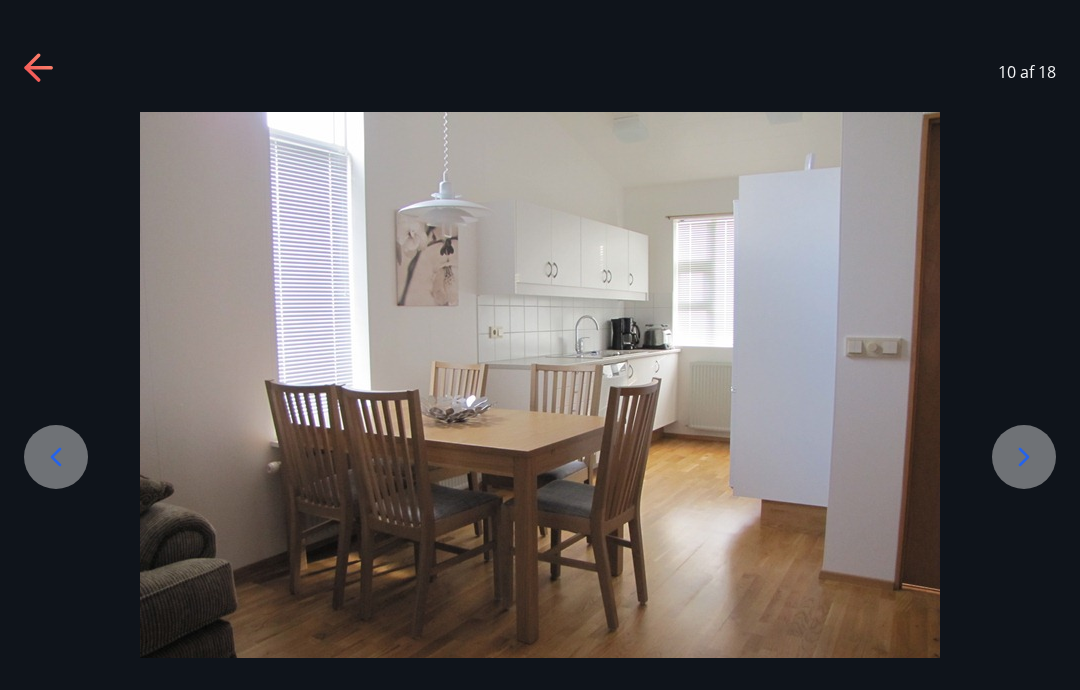 click at bounding box center [540, 412] 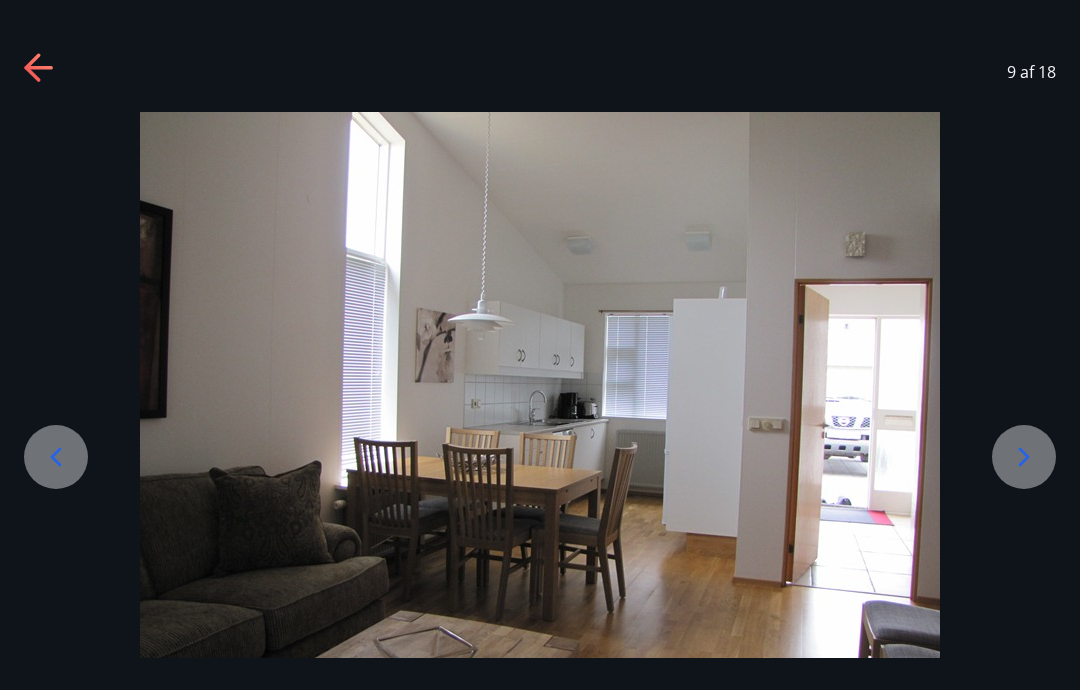 click 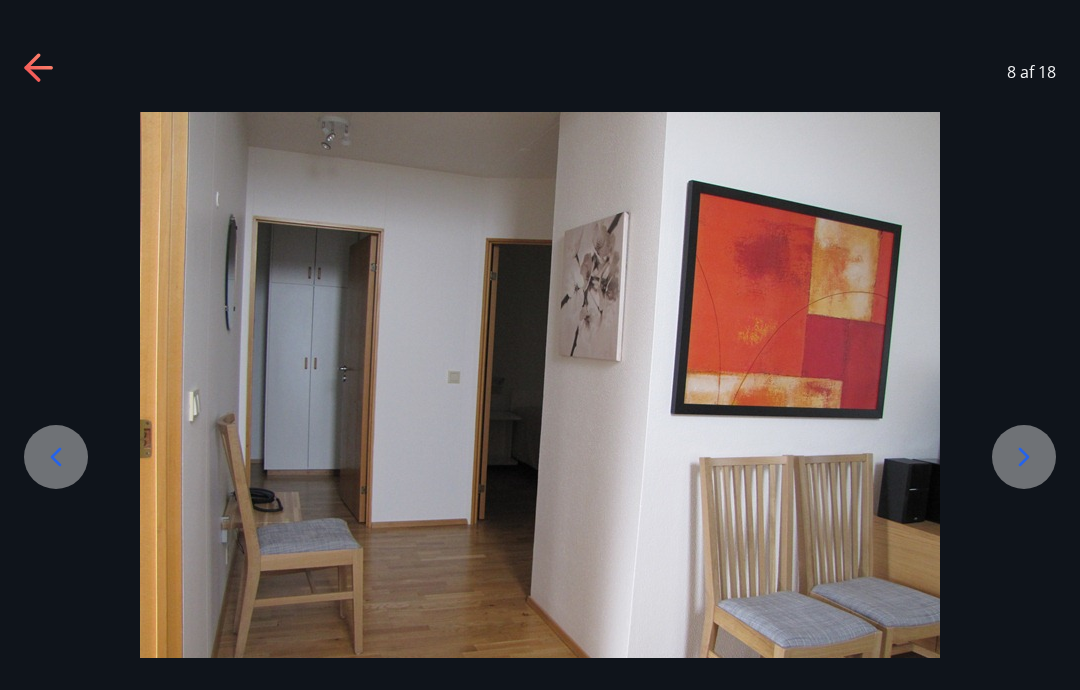 click 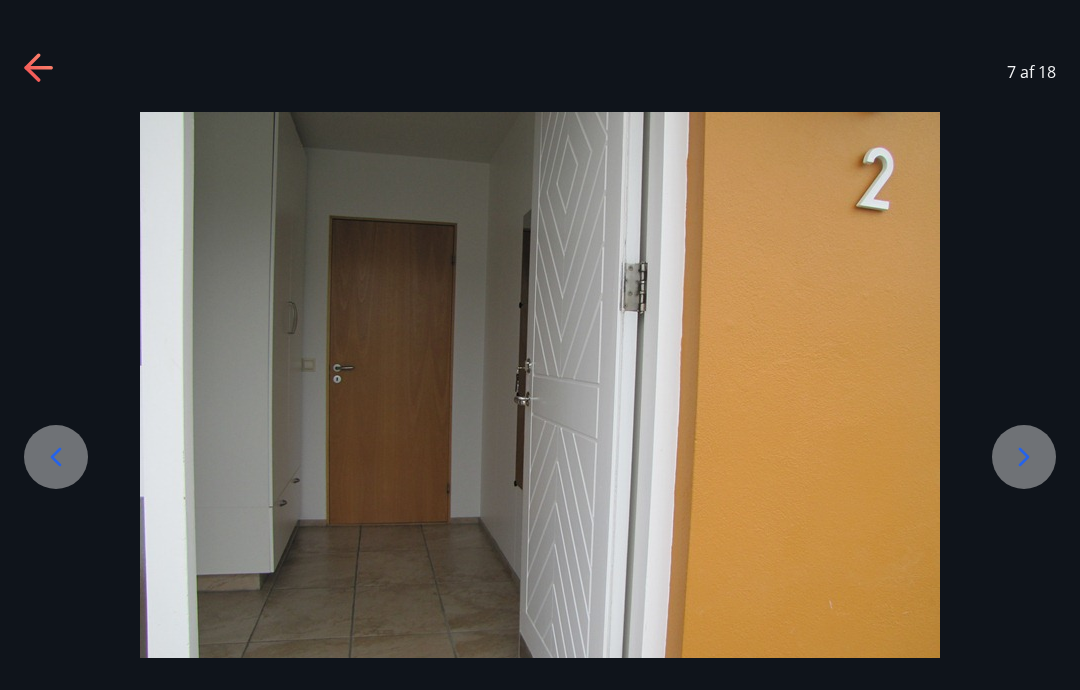 click 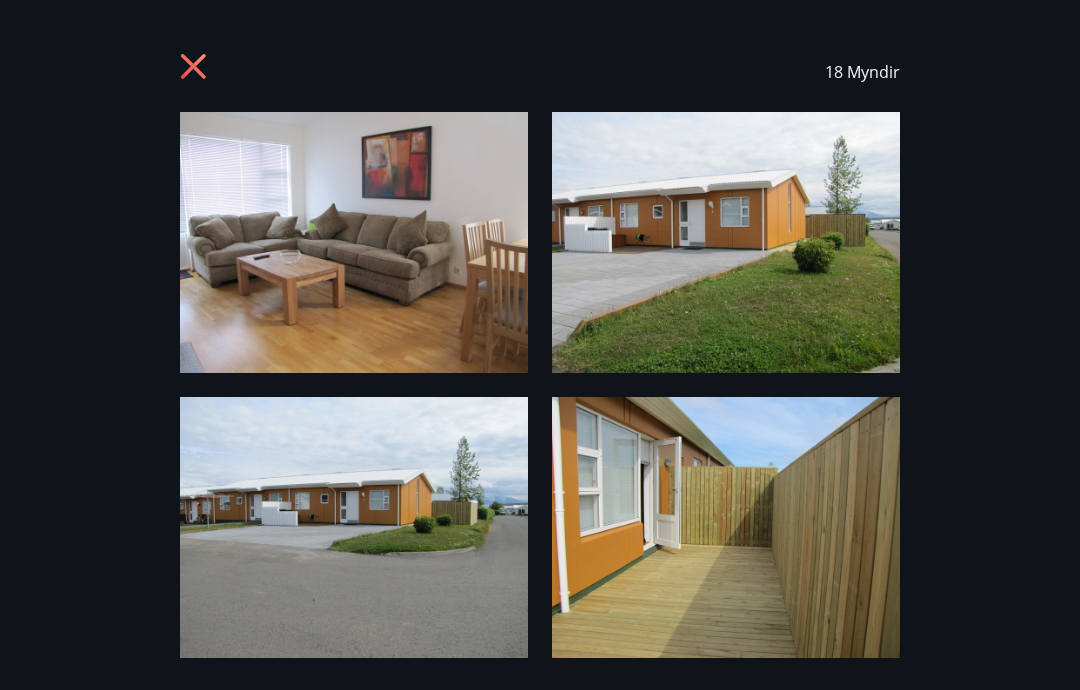 click 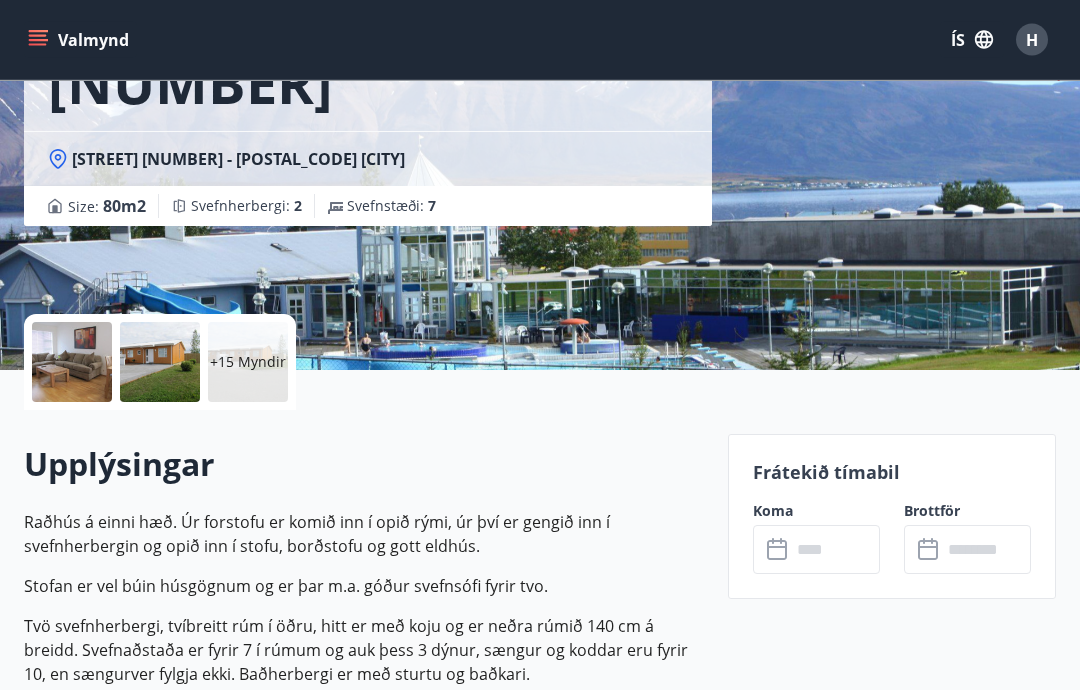 scroll, scrollTop: 0, scrollLeft: 0, axis: both 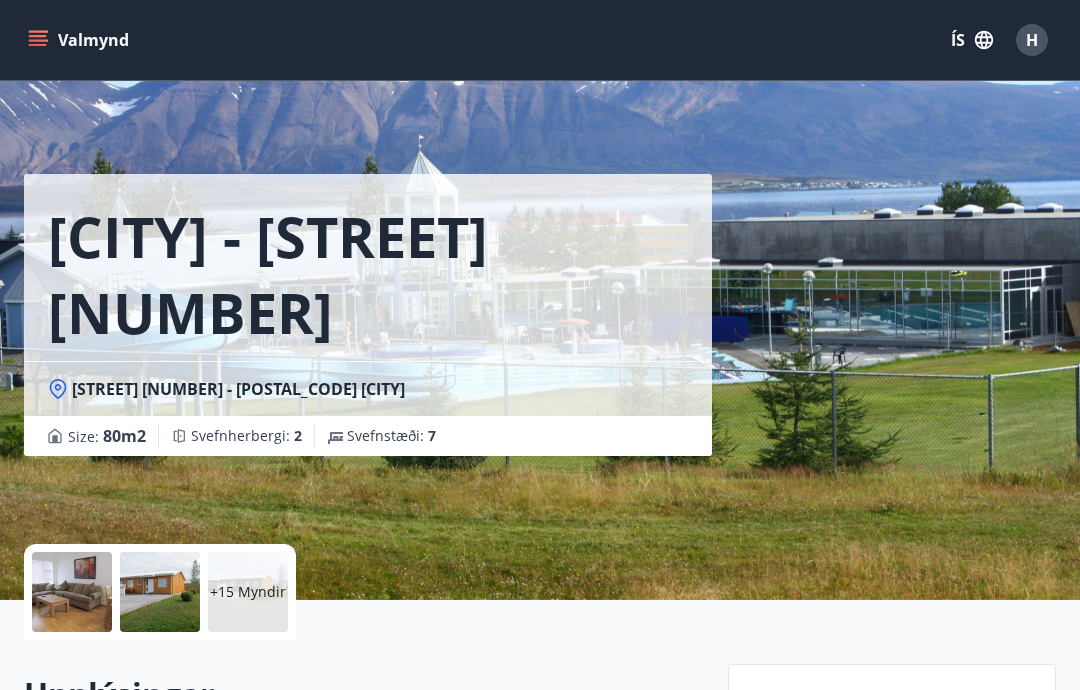 click on "Valmynd" at bounding box center [80, 40] 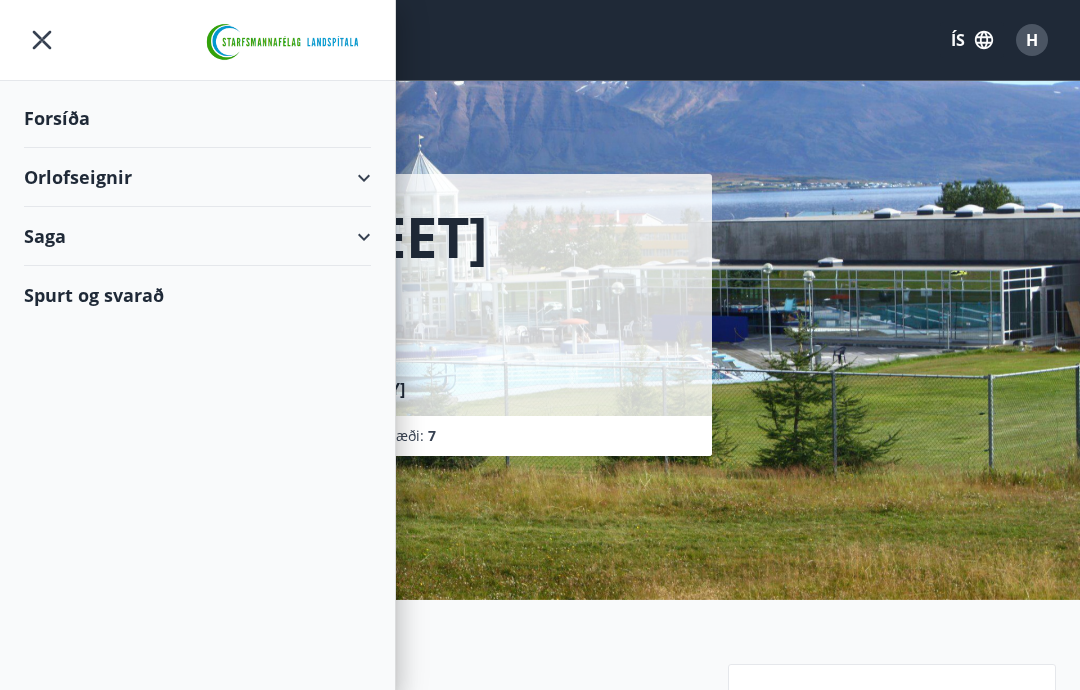 click 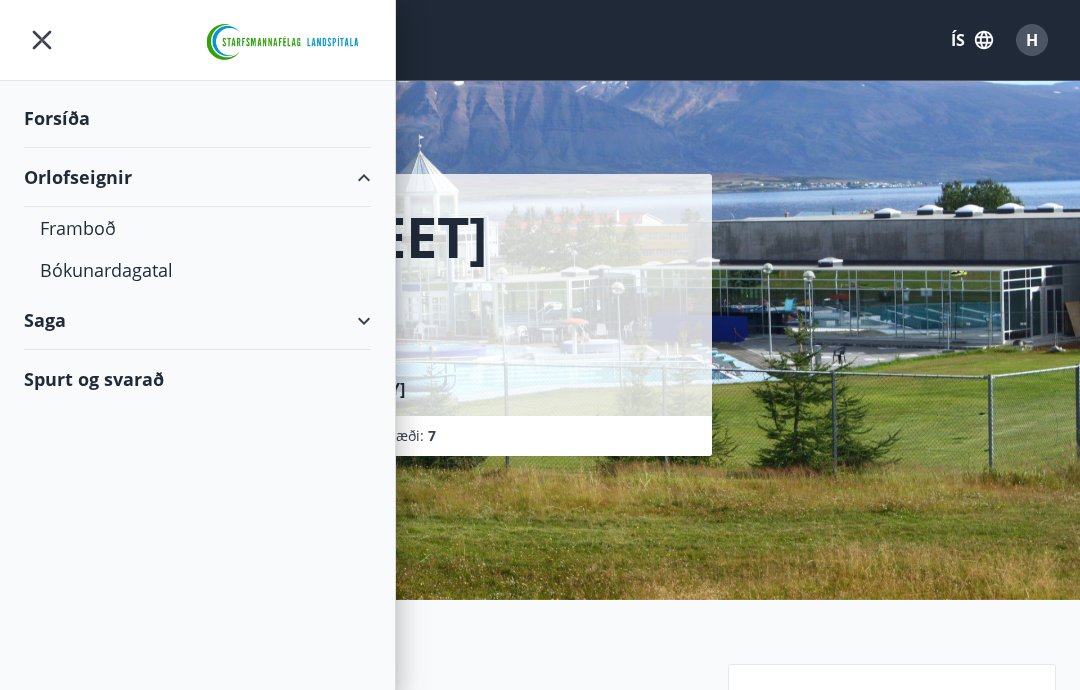 click on "Framboð" at bounding box center (197, 228) 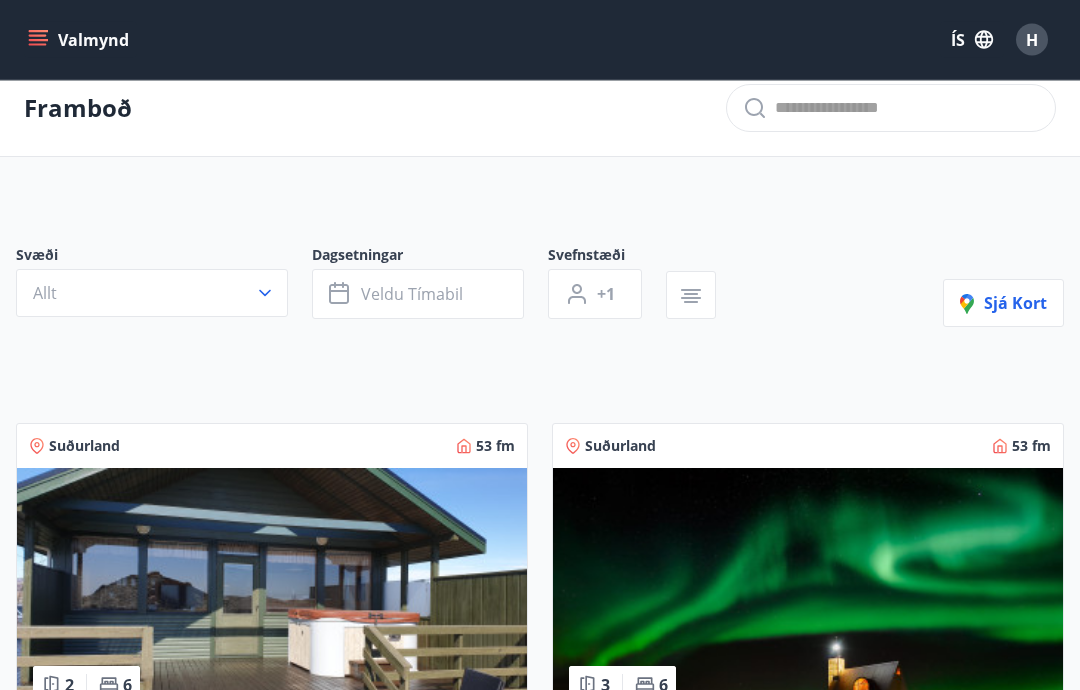 scroll, scrollTop: 21, scrollLeft: 0, axis: vertical 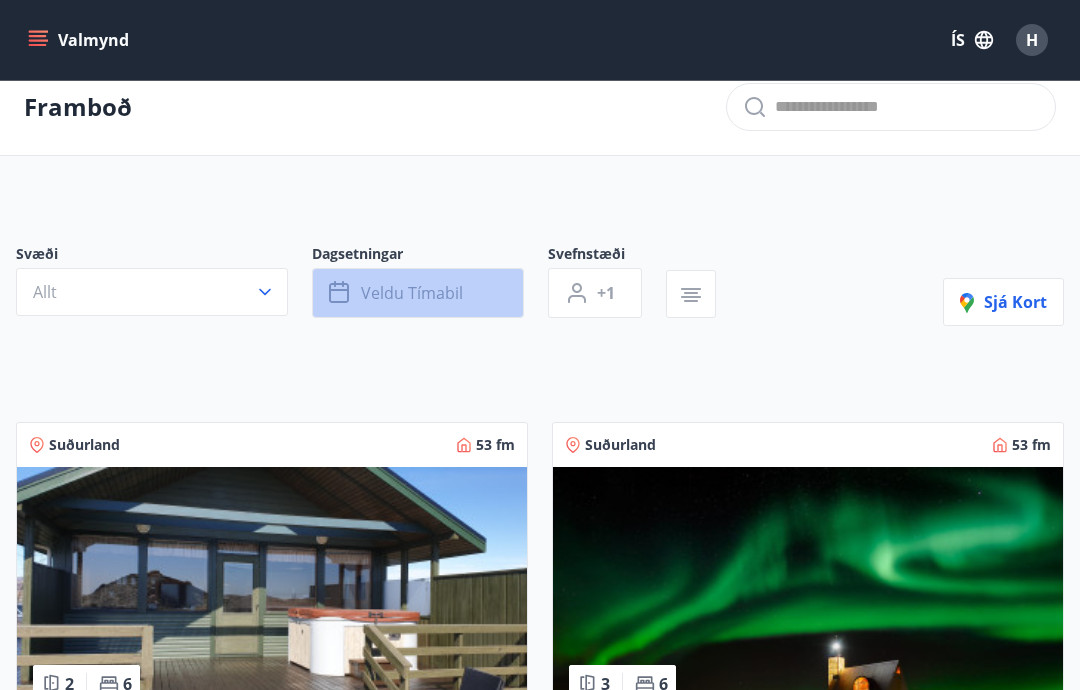 click on "Veldu tímabil" at bounding box center [418, 293] 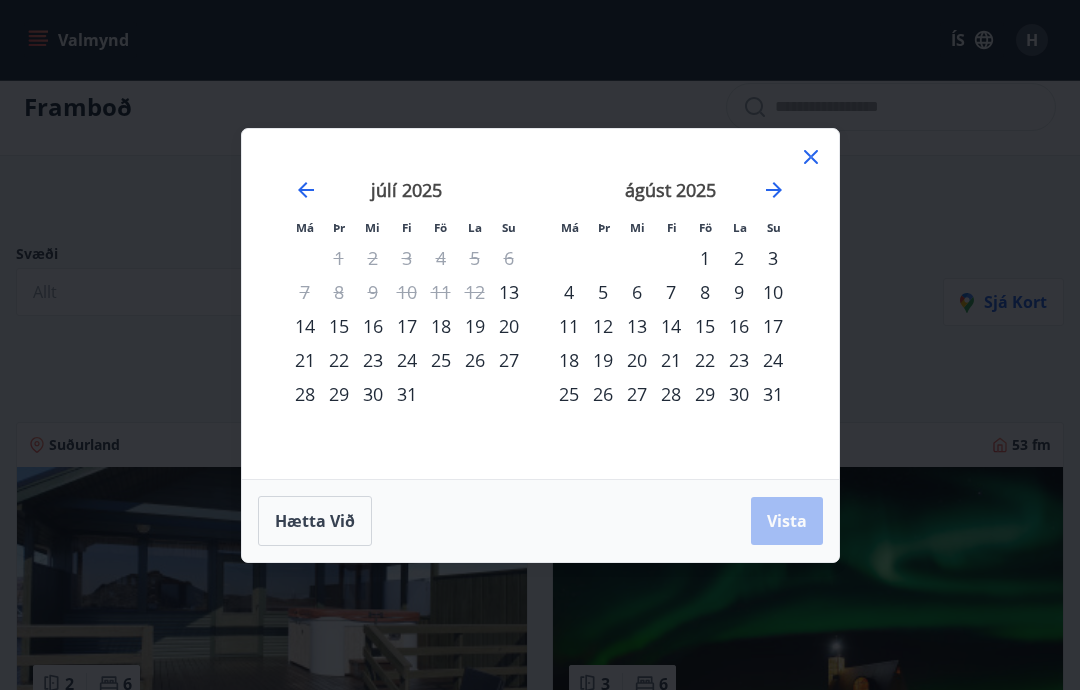 click on "18" at bounding box center (441, 326) 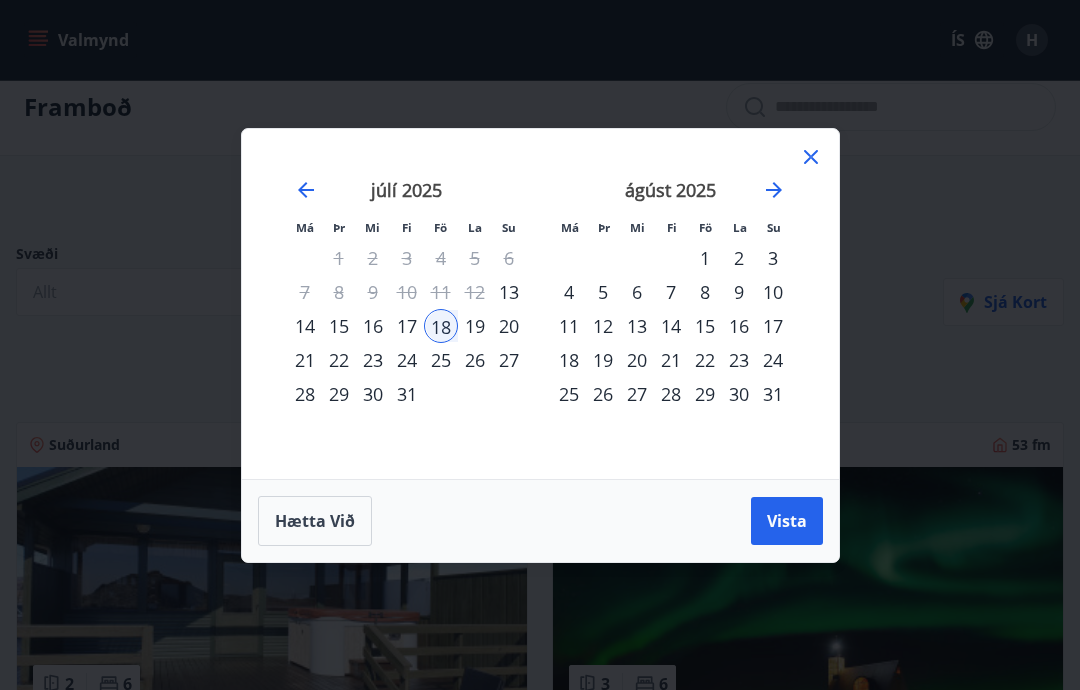 click on "25" at bounding box center (441, 360) 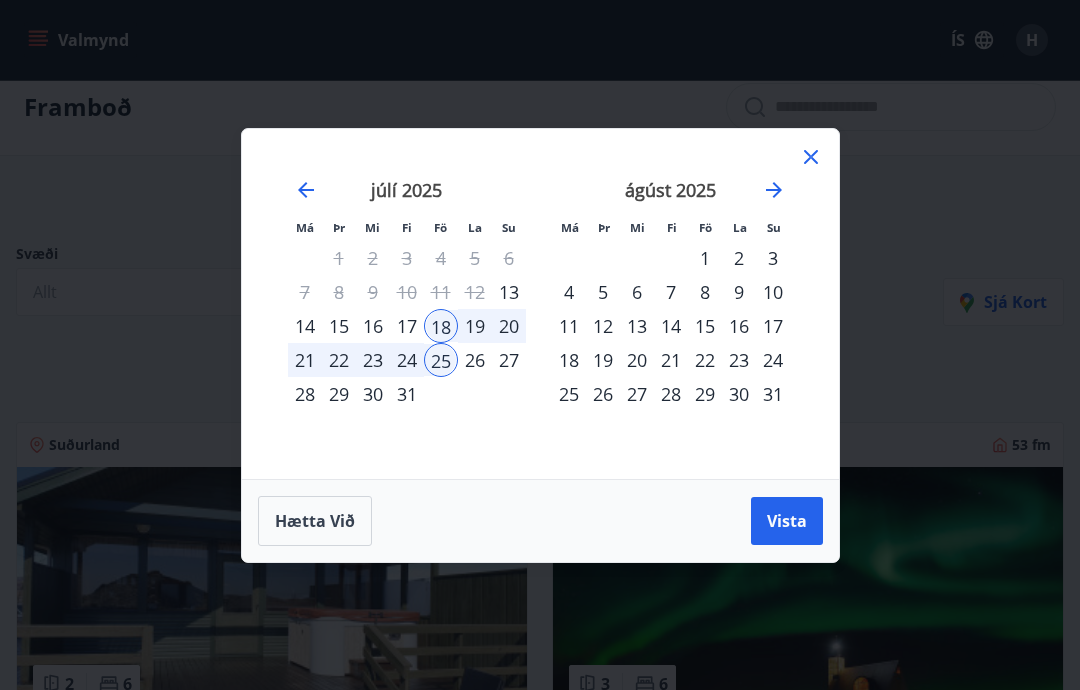 click on "Vista" at bounding box center (787, 521) 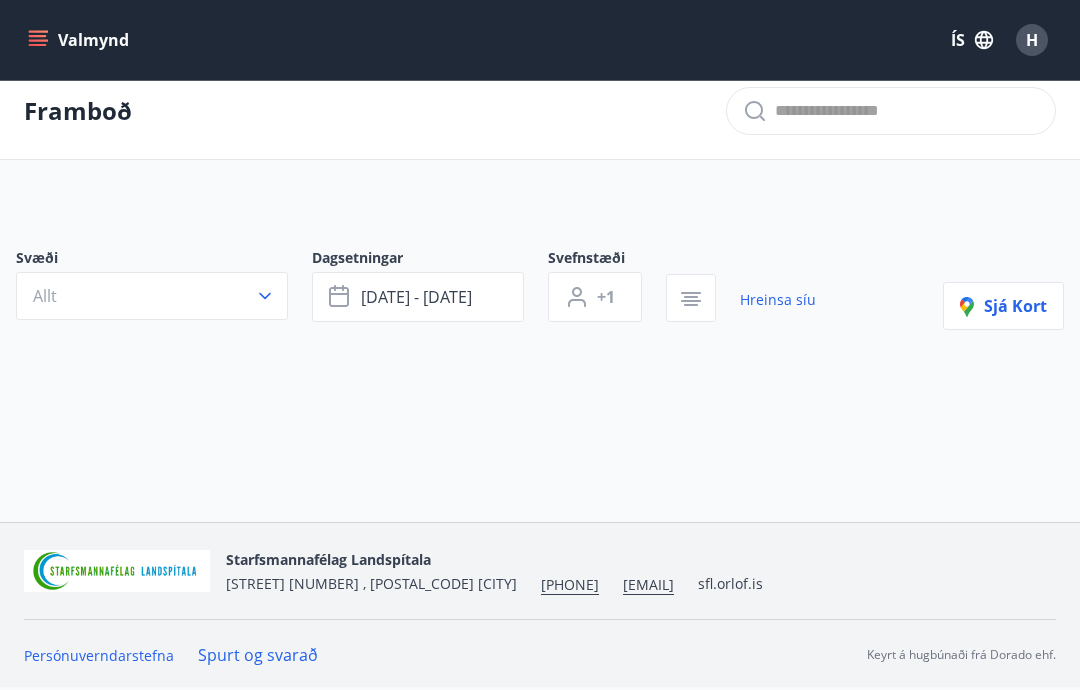 scroll, scrollTop: 83, scrollLeft: 0, axis: vertical 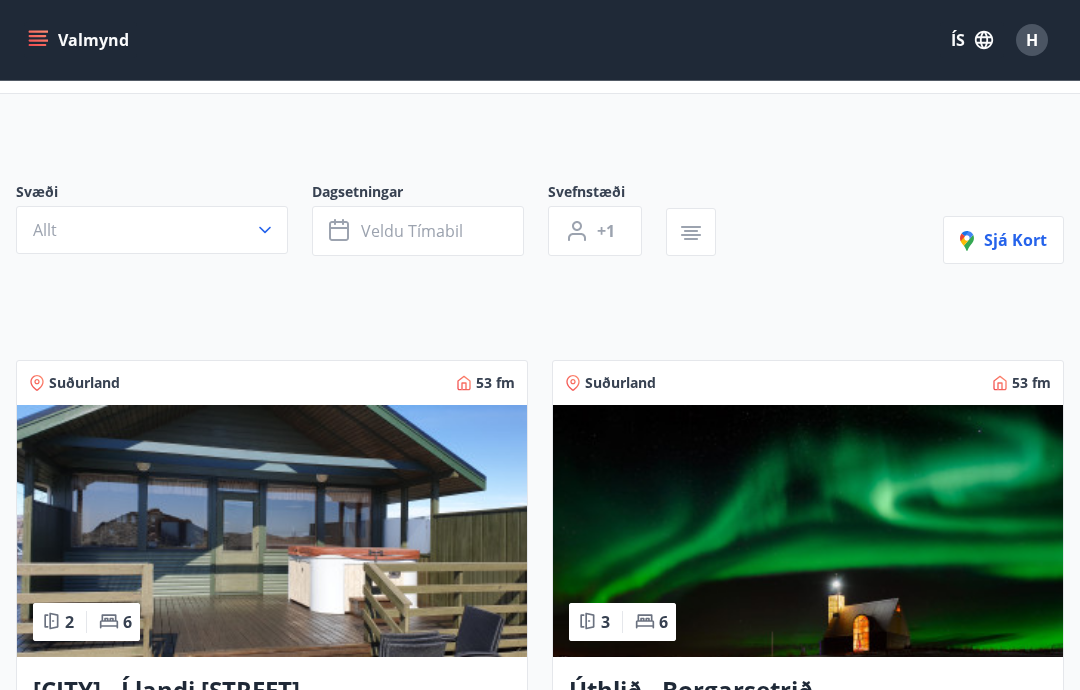 click on "Veldu tímabil" at bounding box center [412, 231] 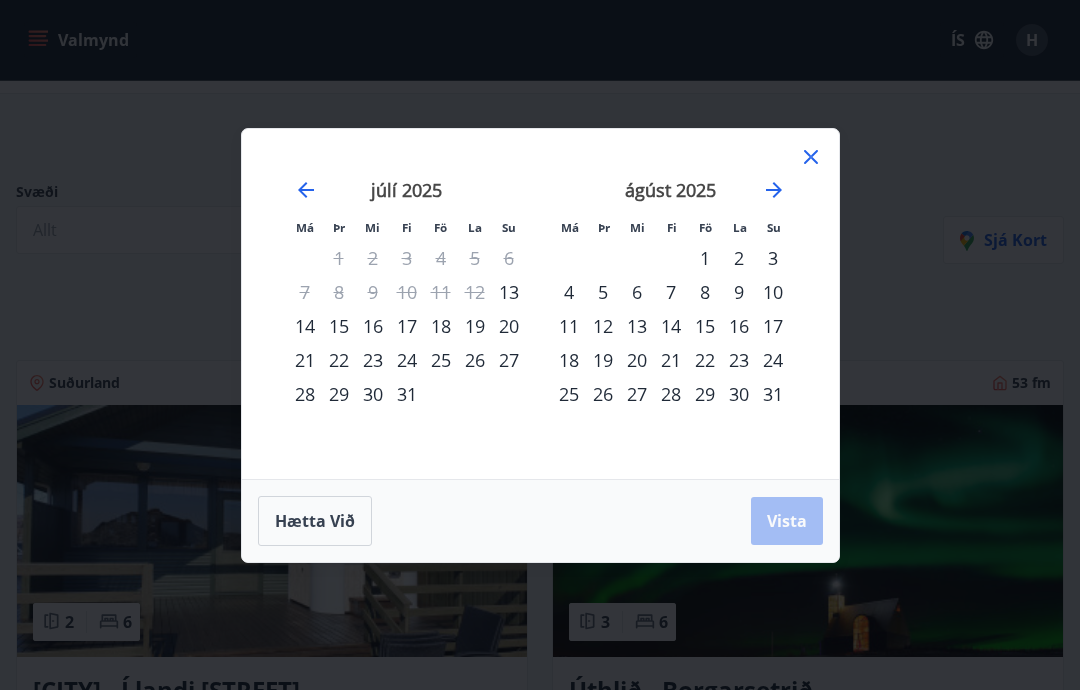 click on "16" at bounding box center (739, 326) 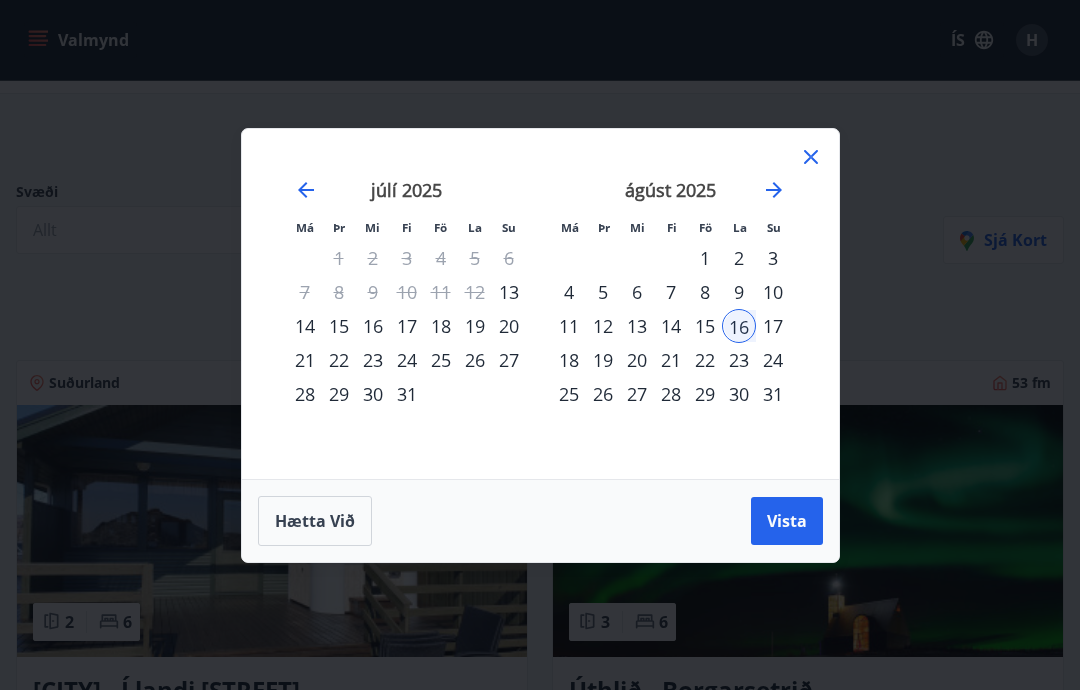 click on "23" at bounding box center (739, 360) 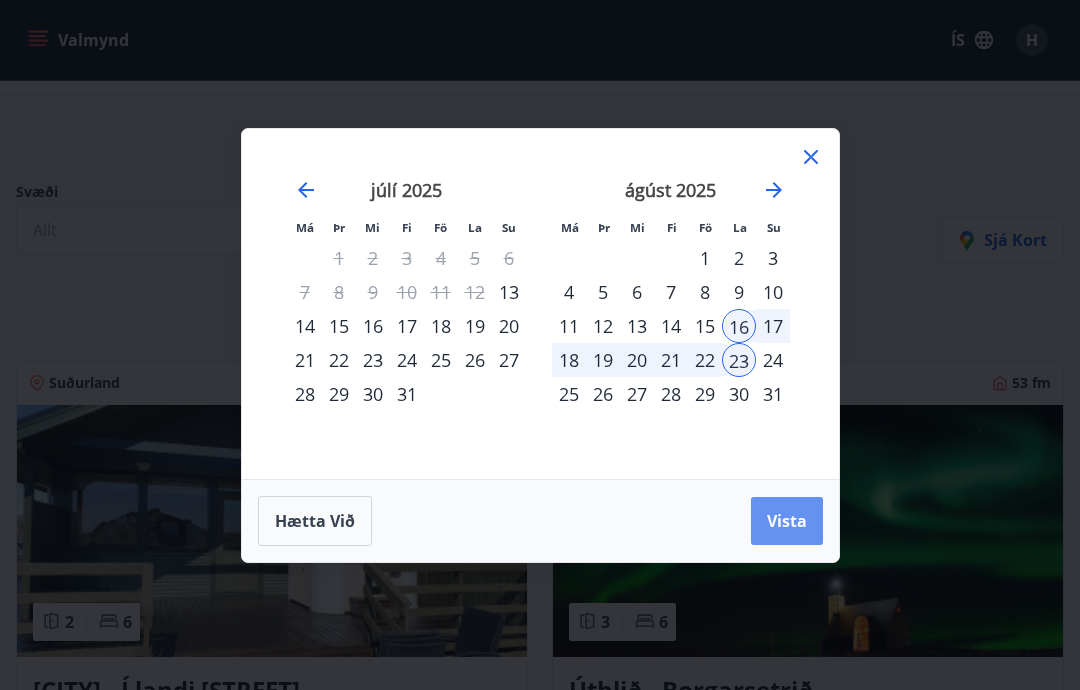click on "Vista" at bounding box center (787, 521) 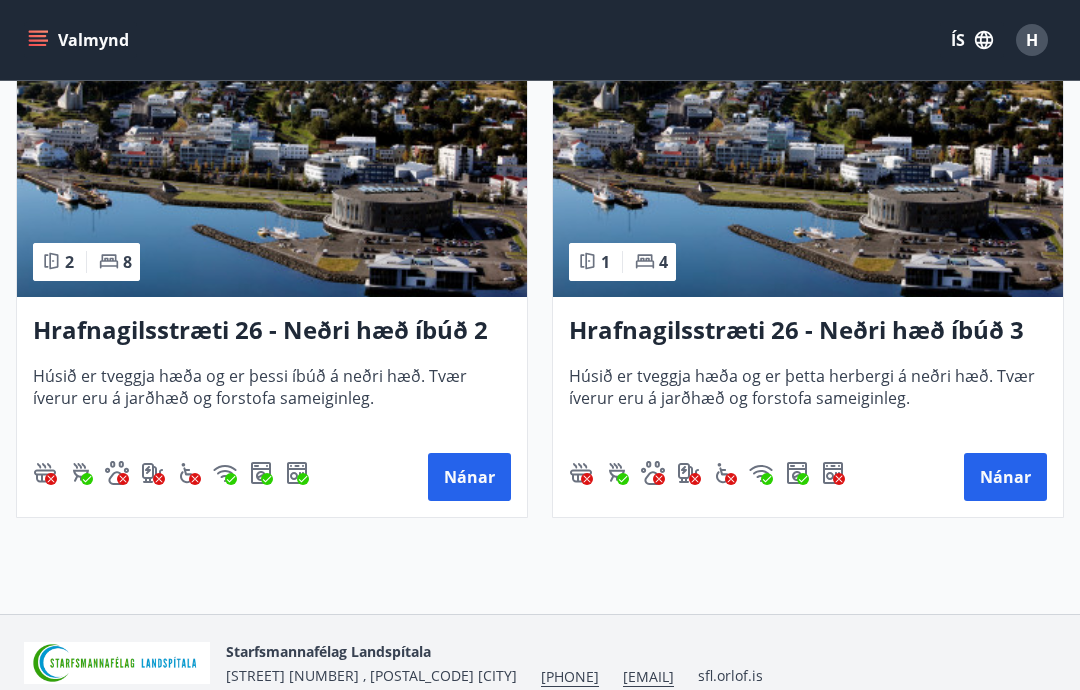 scroll, scrollTop: 997, scrollLeft: 0, axis: vertical 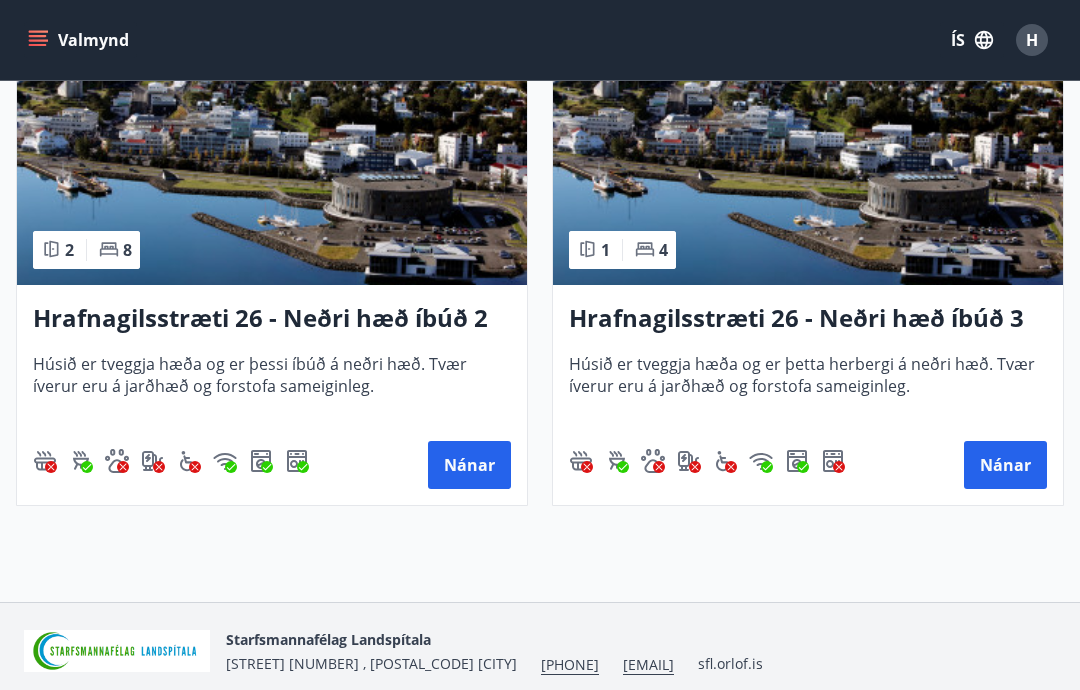 click on "Framboð Svæði Allt Dagsetningar ágú 16 - ágú 23 Svefnstæði +1 Hreinsa síu Sjá kort Norðurland 1 2 Hrafnagilsstræti 23 - Efri hæð lítil íbúð 2 Húsið er tveggja hæða og er þessi íbúð á efri hæð. Nánar Norðurland 1 2 Hrafnagilsstræti 23 - Neðri hæð íbúð 4 Húsið er tveggja hæða og er þessi íbúð á neðri hæð. Tvær íbúðir eru á jarðhæð og forstofa sameiginleg. Nánar Norðurland 2 8 Hrafnagilsstræti 26 - Neðri hæð íbúð 2 Húsið er tveggja hæða og er þessi íbúð á neðri hæð. Tvær íverur eru á jarðhæð og forstofa sameiginleg. Nánar Norðurland 1 4 Hrafnagilsstræti 26 - Neðri hæð íbúð 3 Húsið er tveggja hæða og er þetta herbergi á neðri hæð. Tvær íverur eru á jarðhæð og forstofa sameiginleg. Nánar" at bounding box center (540, -158) 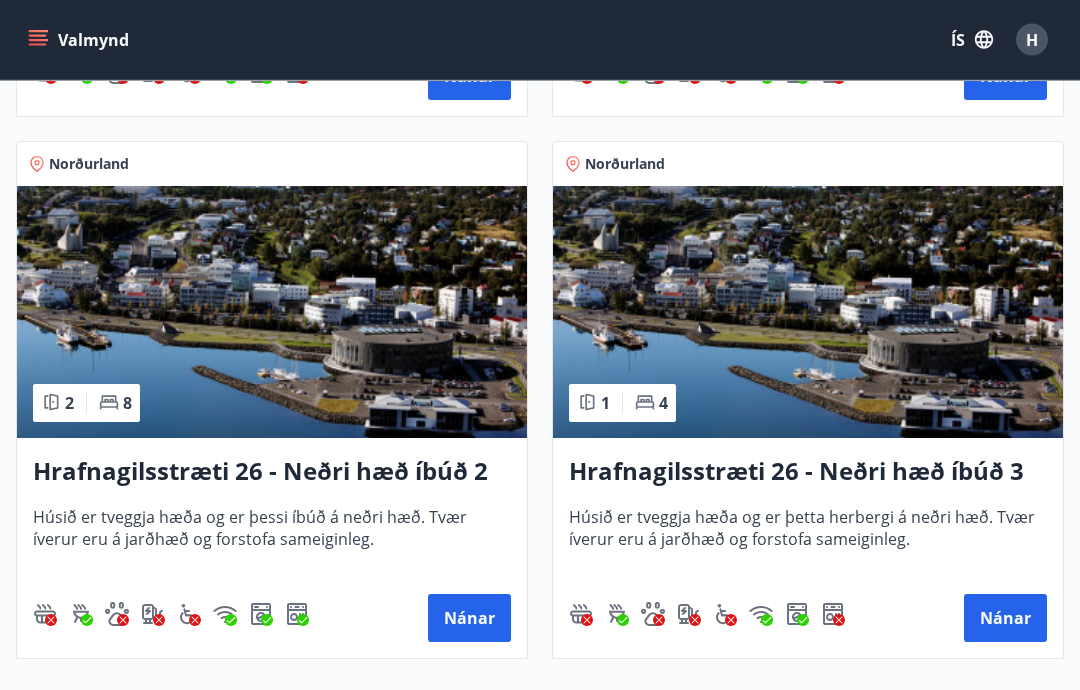 scroll, scrollTop: 862, scrollLeft: 0, axis: vertical 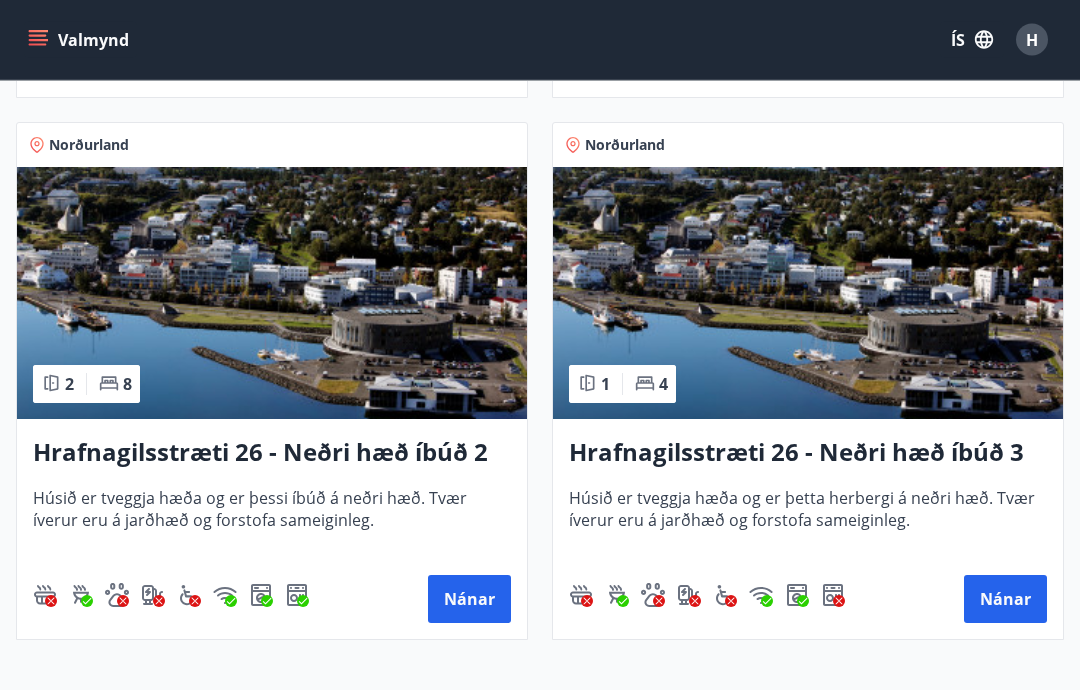 click on "Hrafnagilsstræti 26 - Neðri hæð íbúð 2" at bounding box center (272, 454) 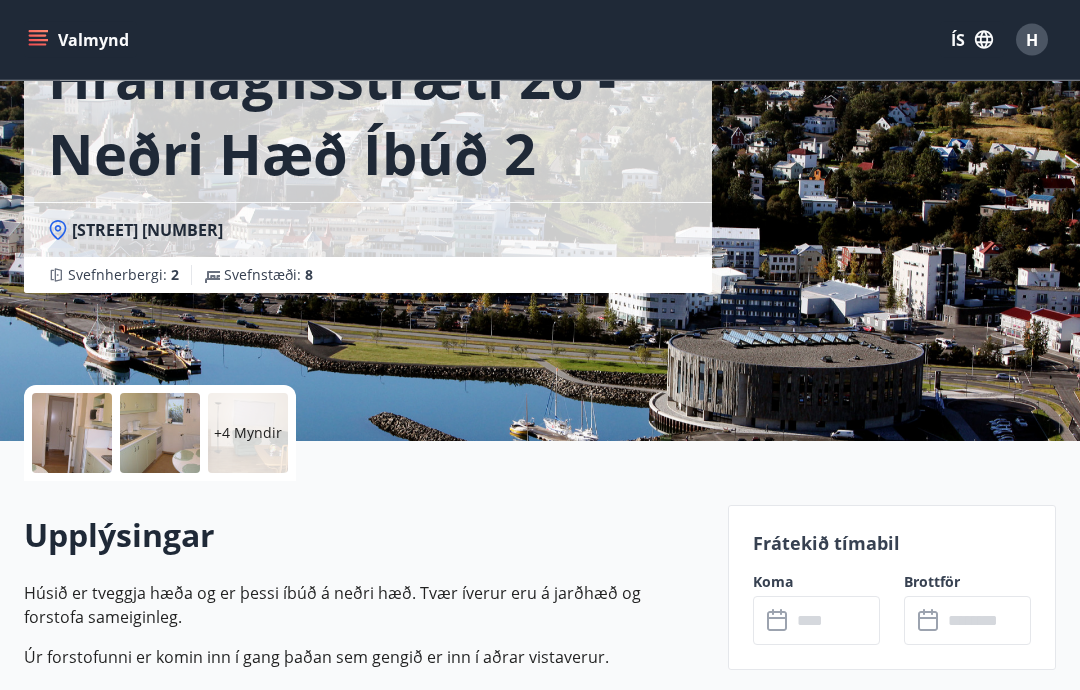 scroll, scrollTop: 0, scrollLeft: 0, axis: both 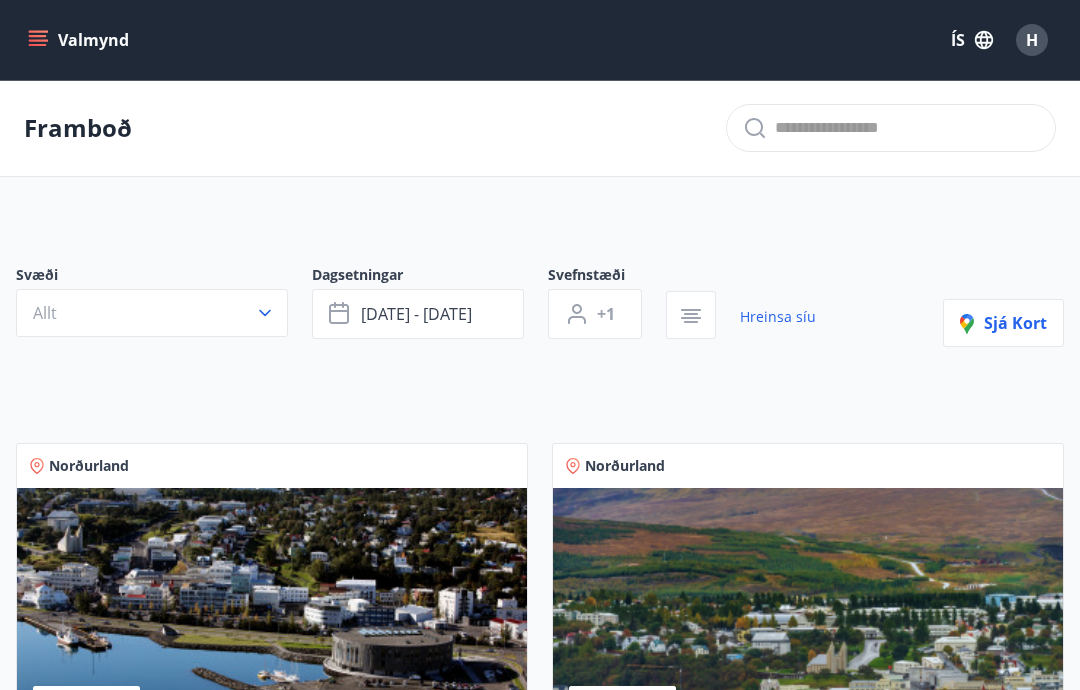 click on "ágú 16 - ágú 23" at bounding box center (418, 314) 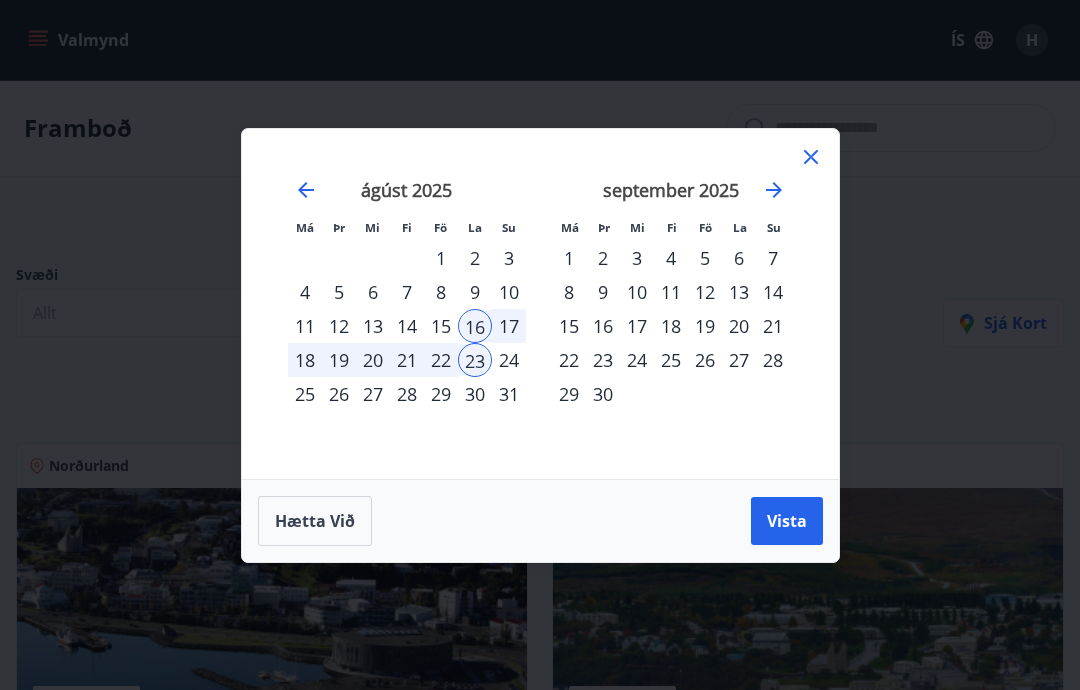 click on "23" at bounding box center [475, 360] 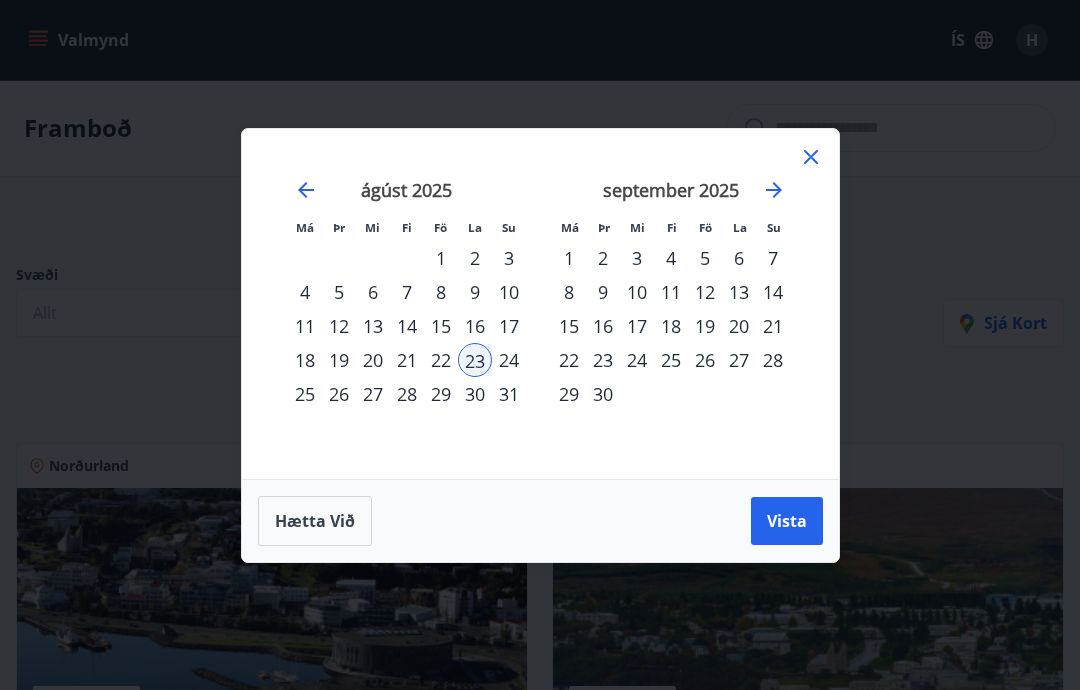click on "30" at bounding box center (475, 394) 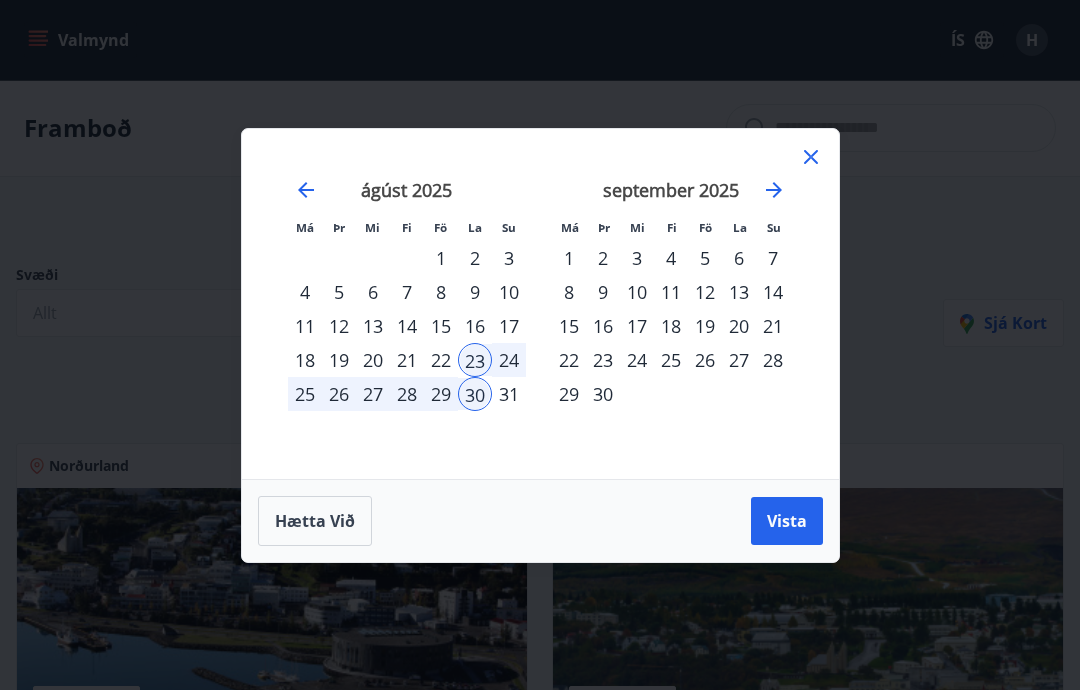 click on "Vista" at bounding box center (787, 521) 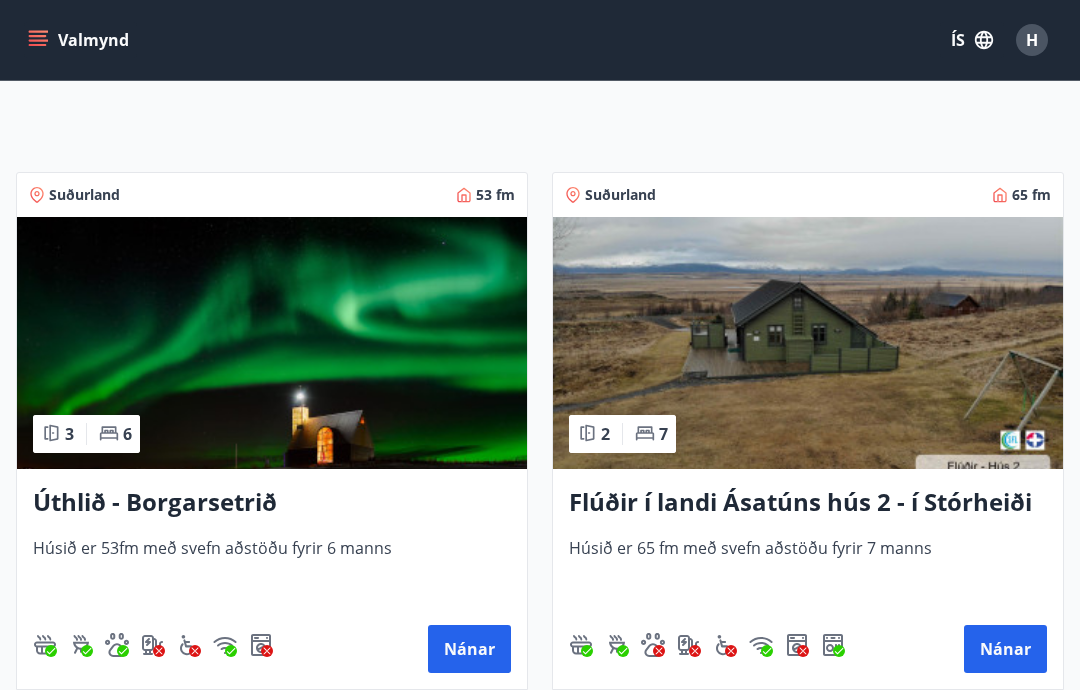 scroll, scrollTop: 269, scrollLeft: 0, axis: vertical 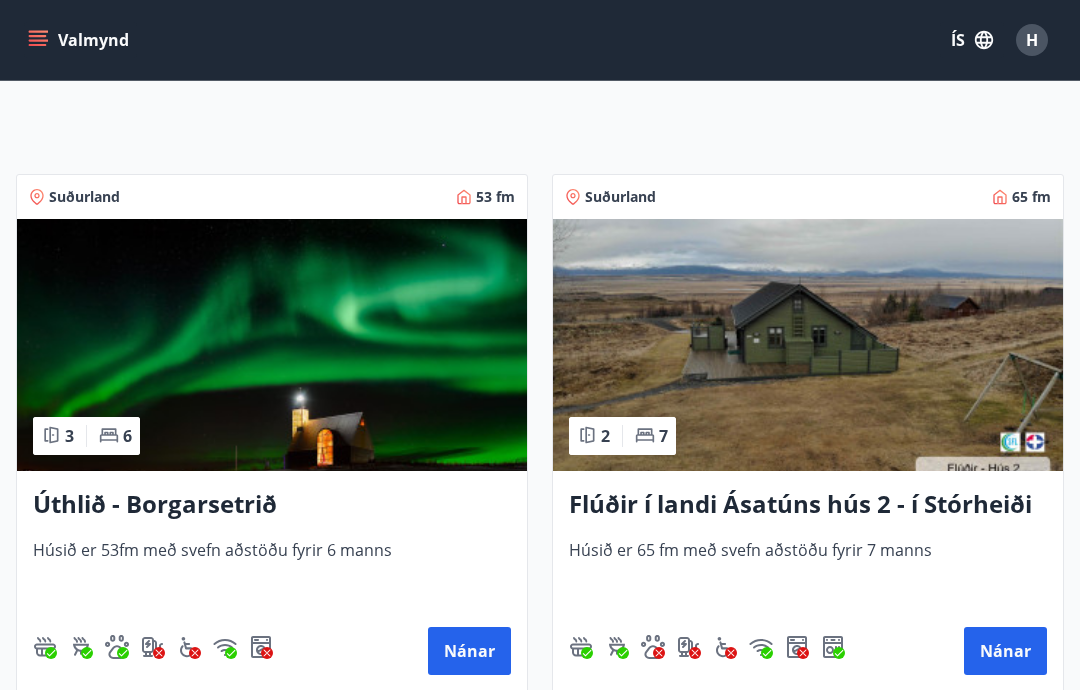 click at bounding box center (808, 345) 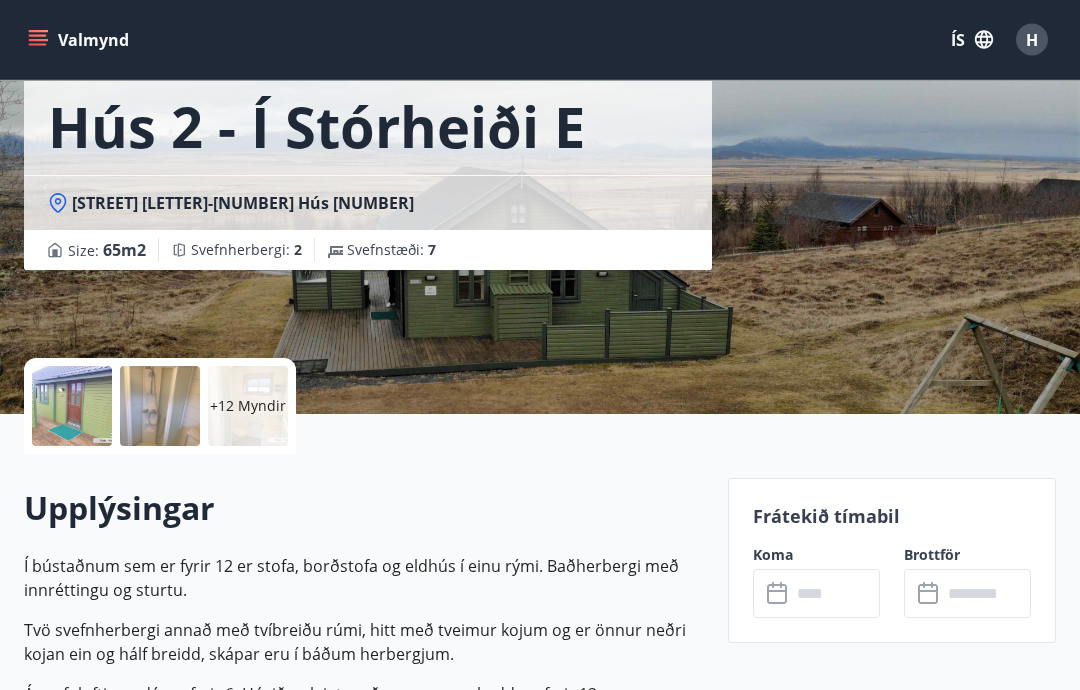 scroll, scrollTop: 226, scrollLeft: 0, axis: vertical 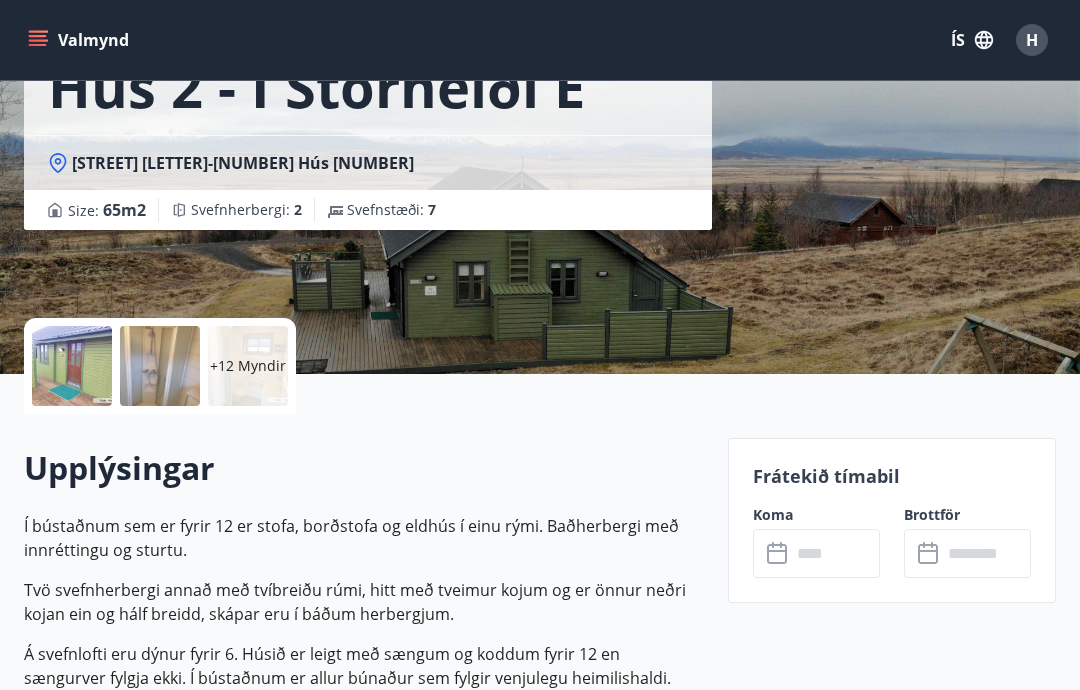 click at bounding box center [72, 366] 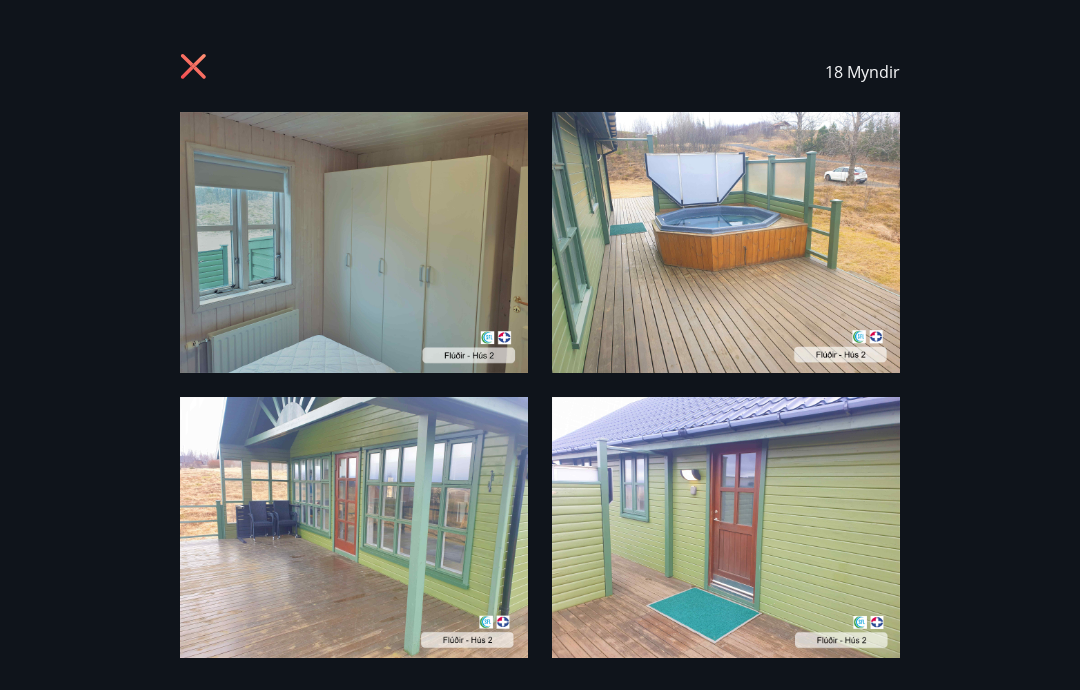click at bounding box center [726, 242] 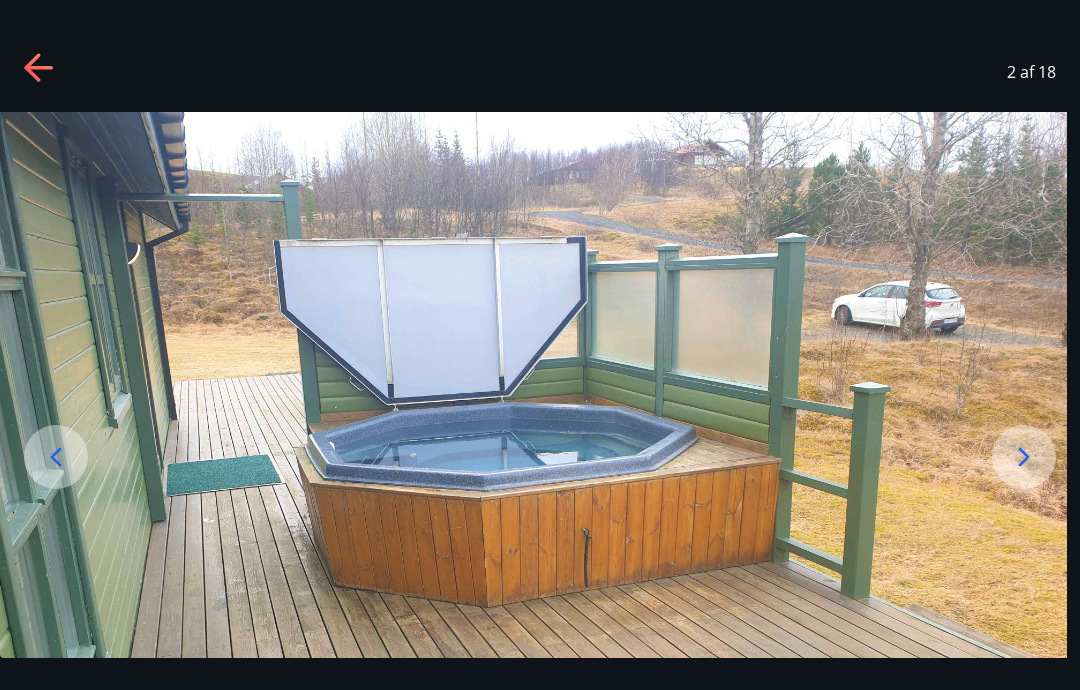 scroll, scrollTop: 98, scrollLeft: 0, axis: vertical 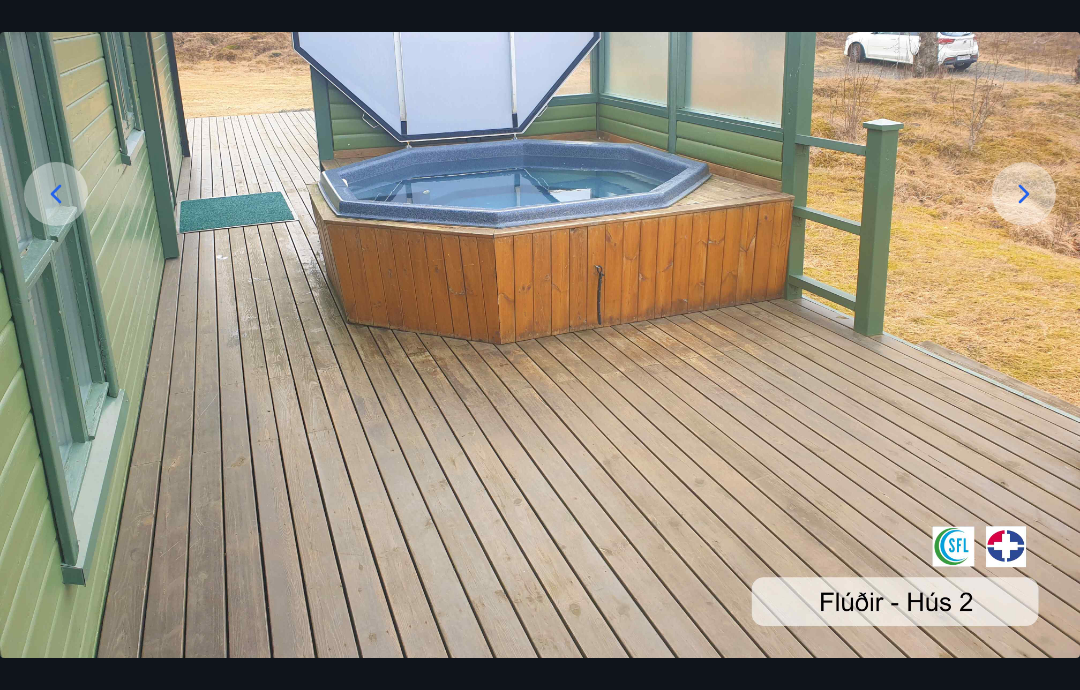 click 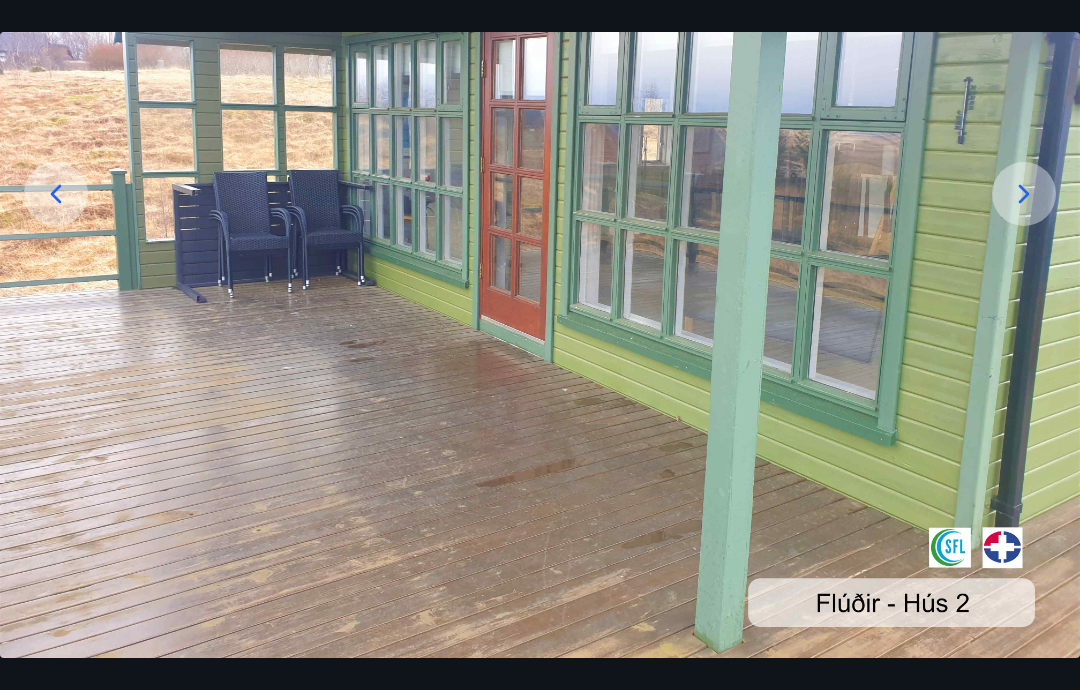 click 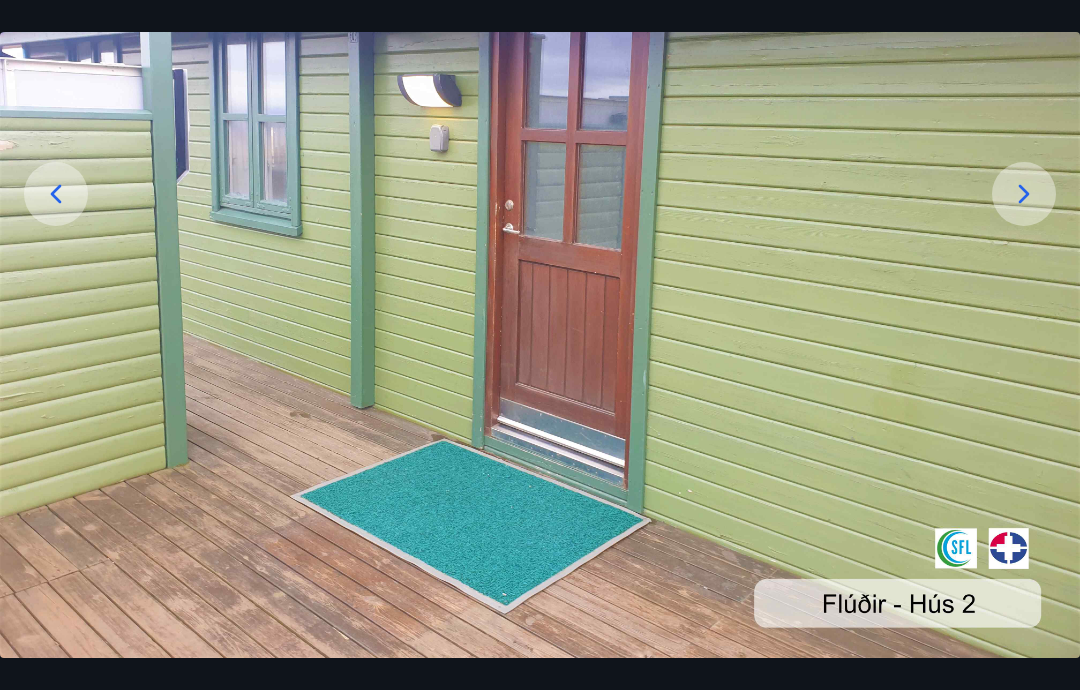 click 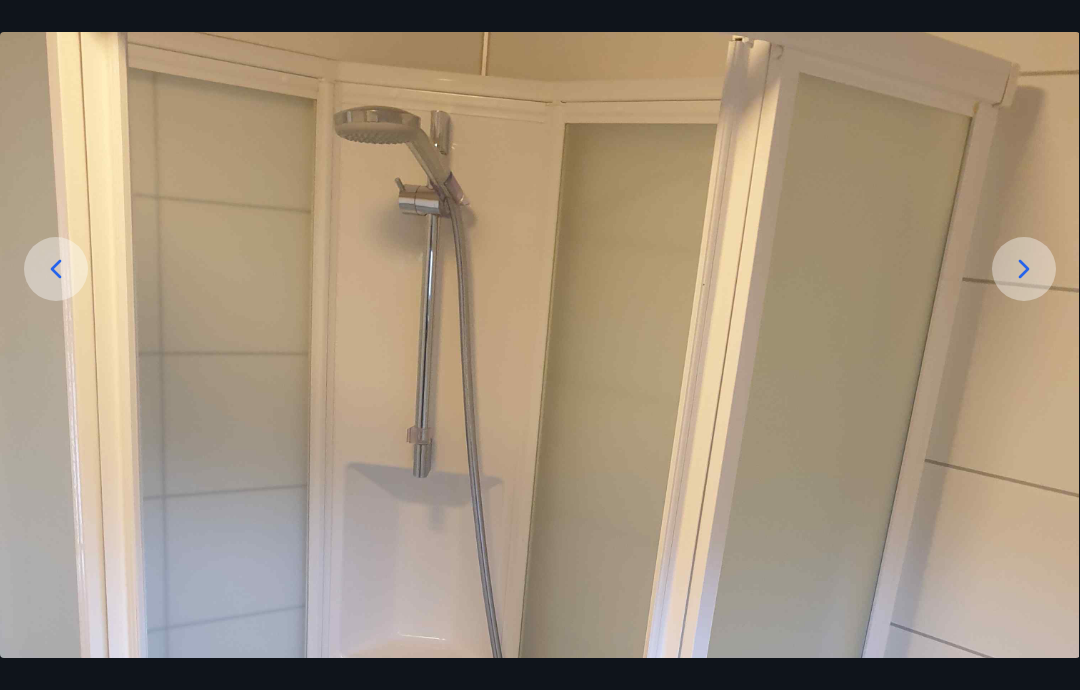 scroll, scrollTop: 185, scrollLeft: 0, axis: vertical 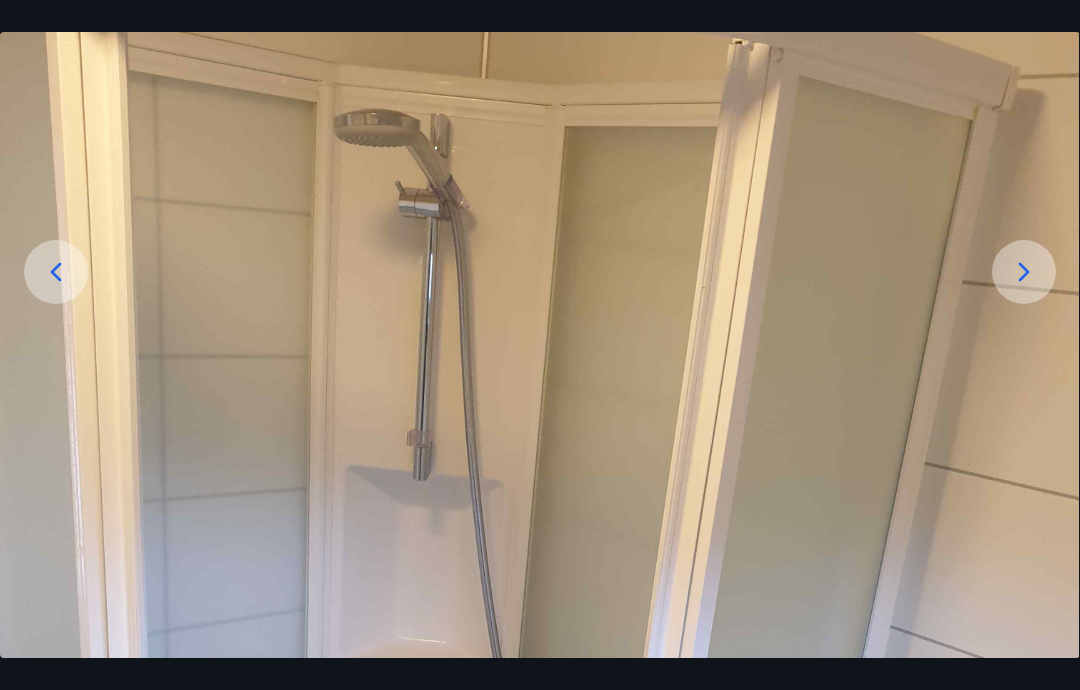 click 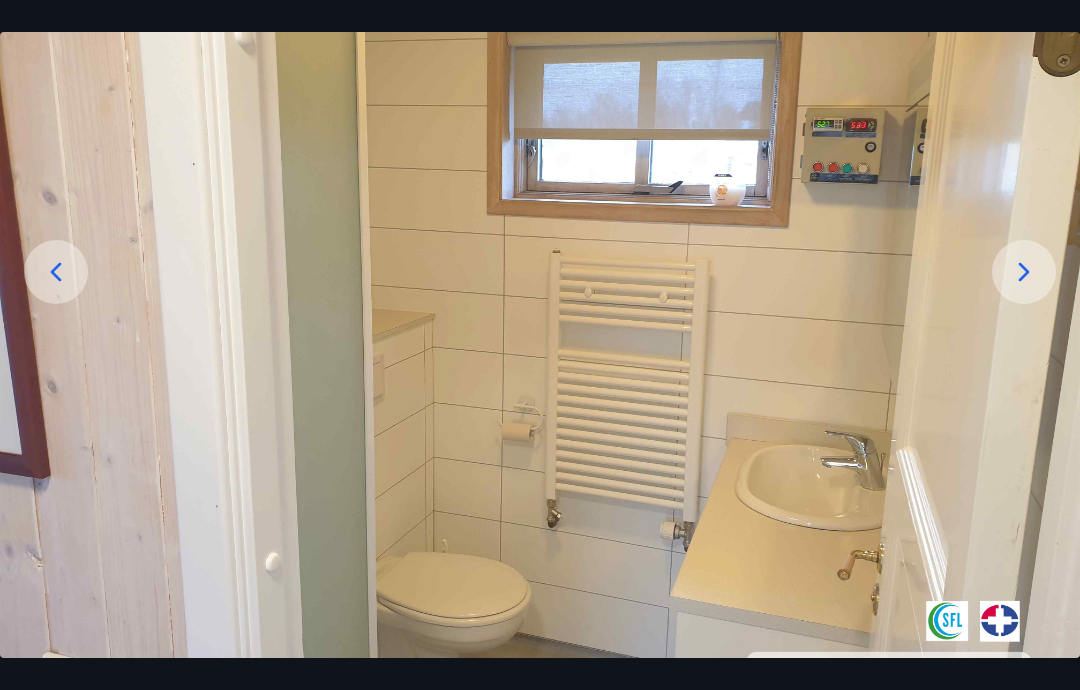 click 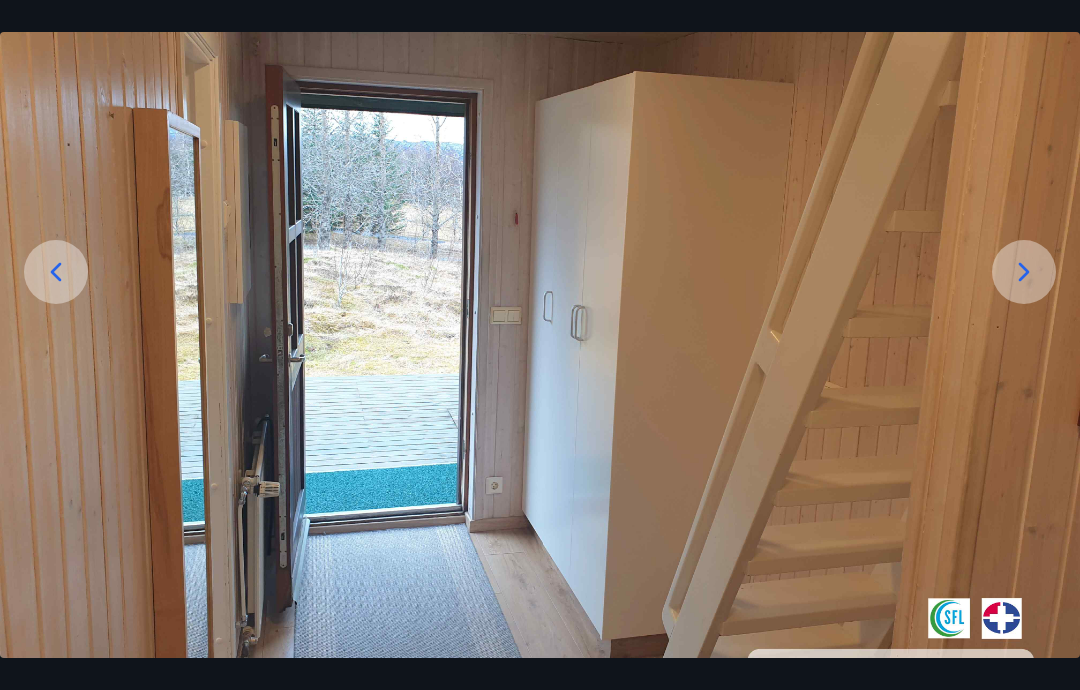 click 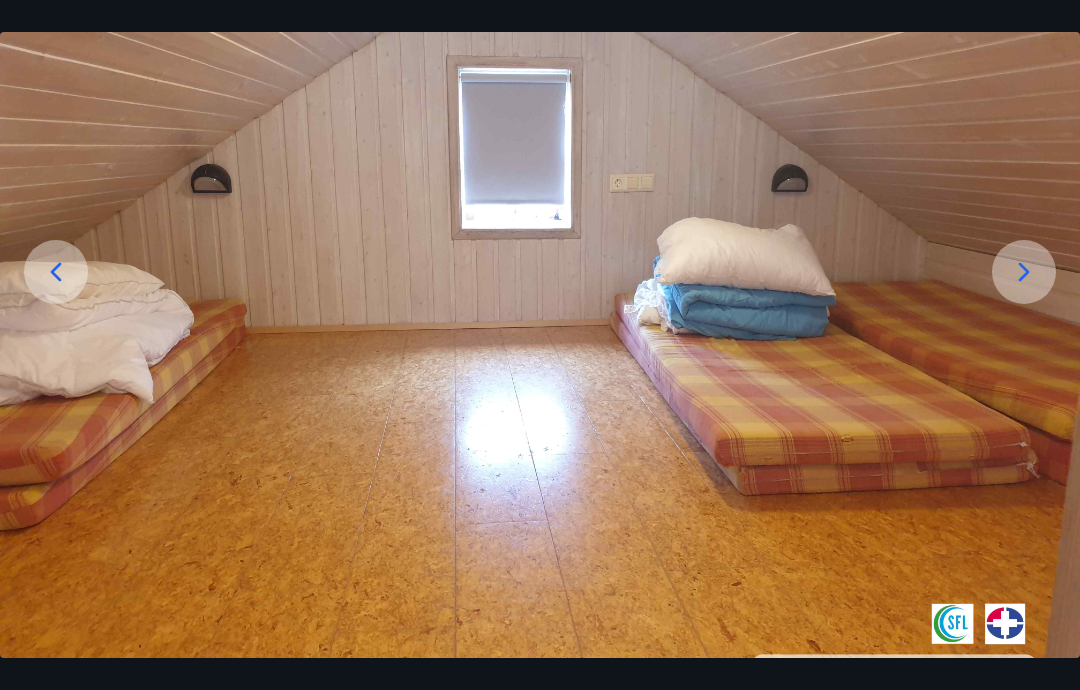 click 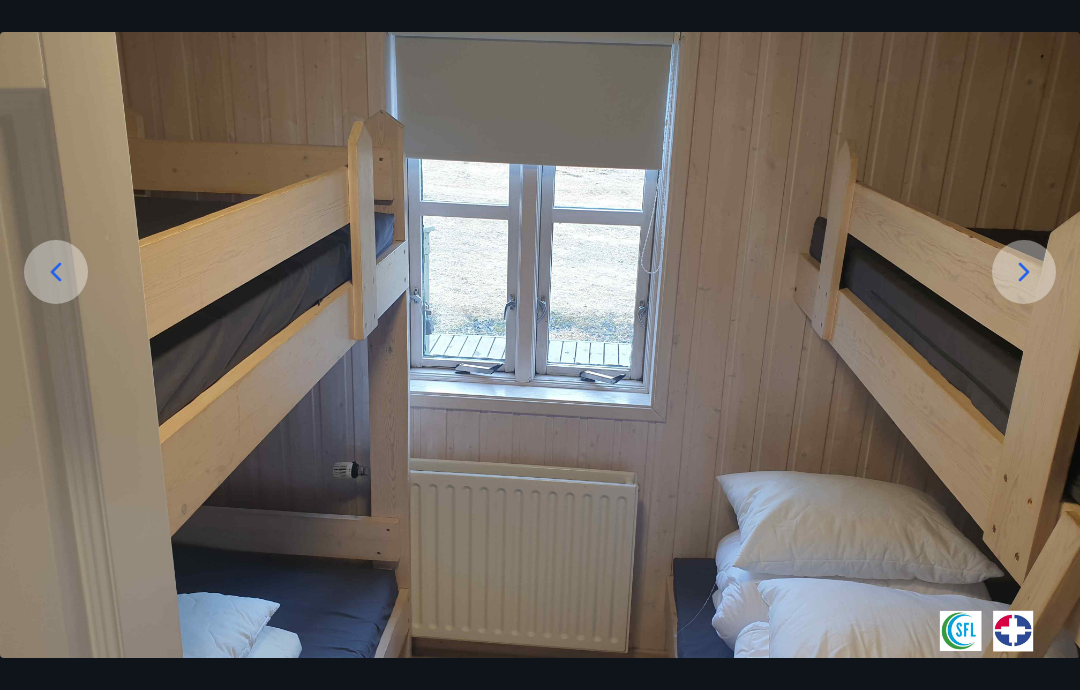 click 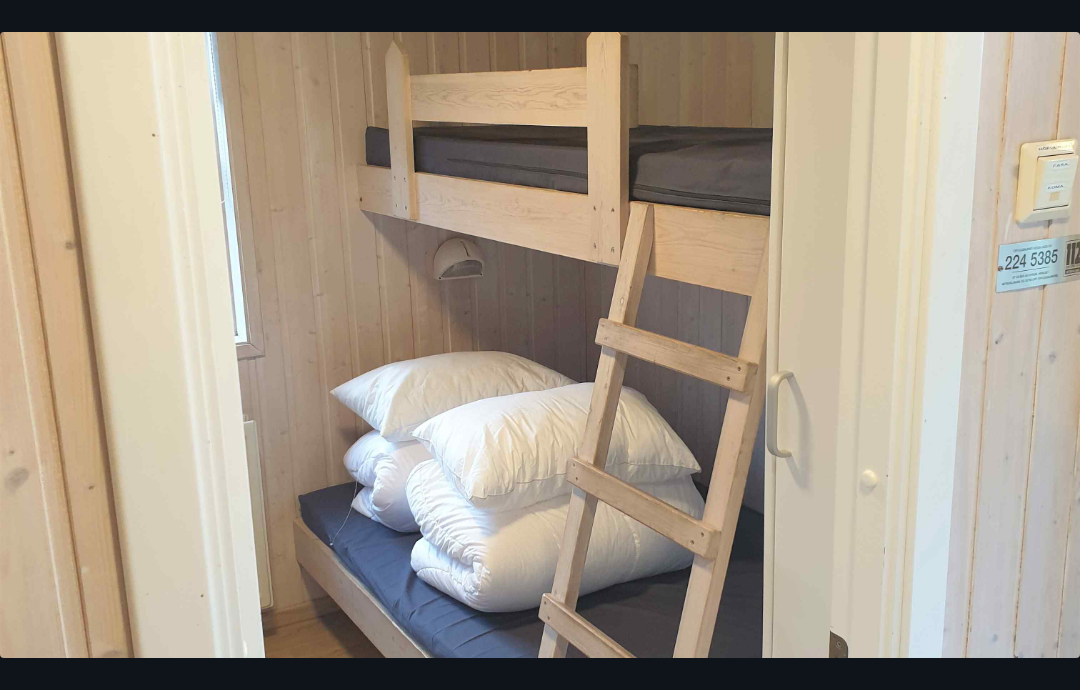 scroll, scrollTop: 474, scrollLeft: 0, axis: vertical 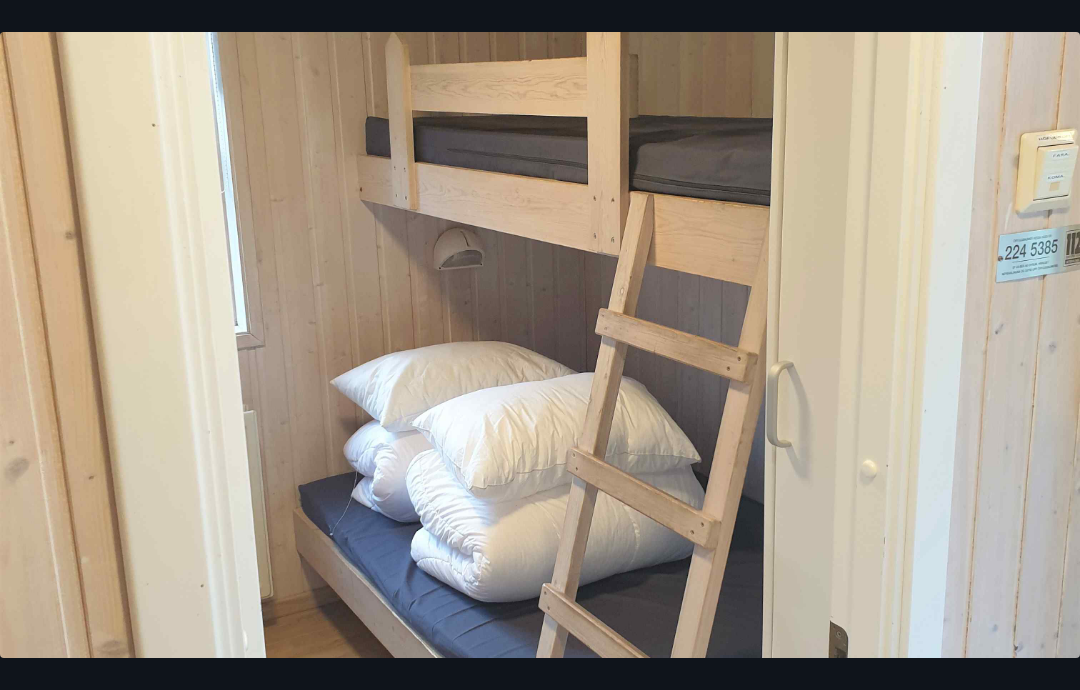 click at bounding box center (540, 358) 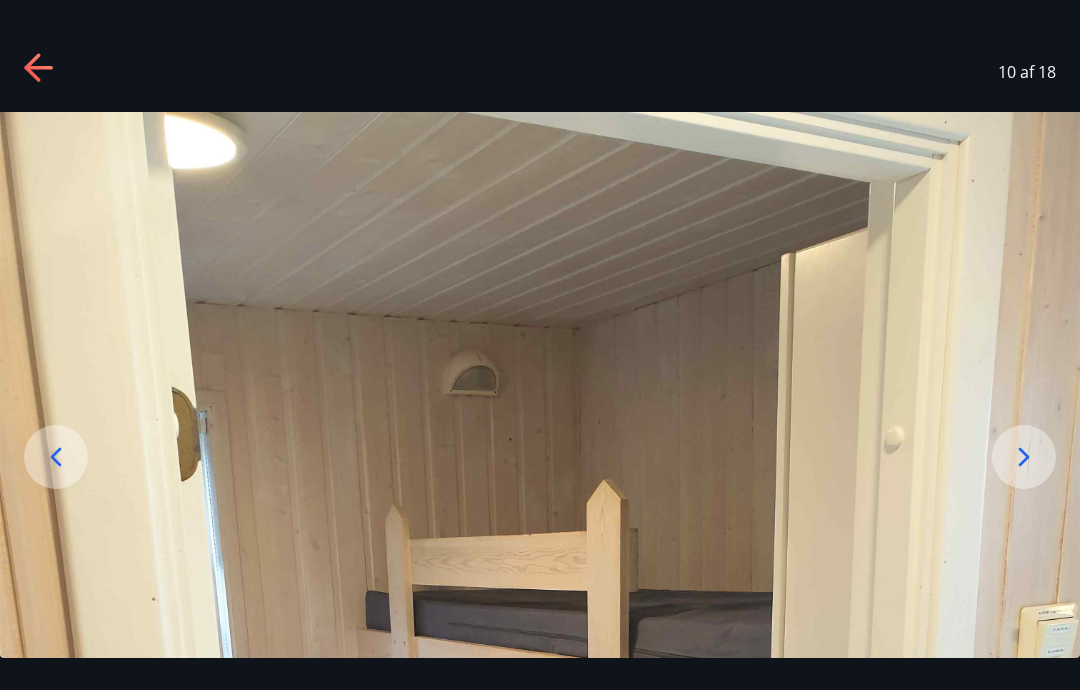 scroll, scrollTop: 0, scrollLeft: 0, axis: both 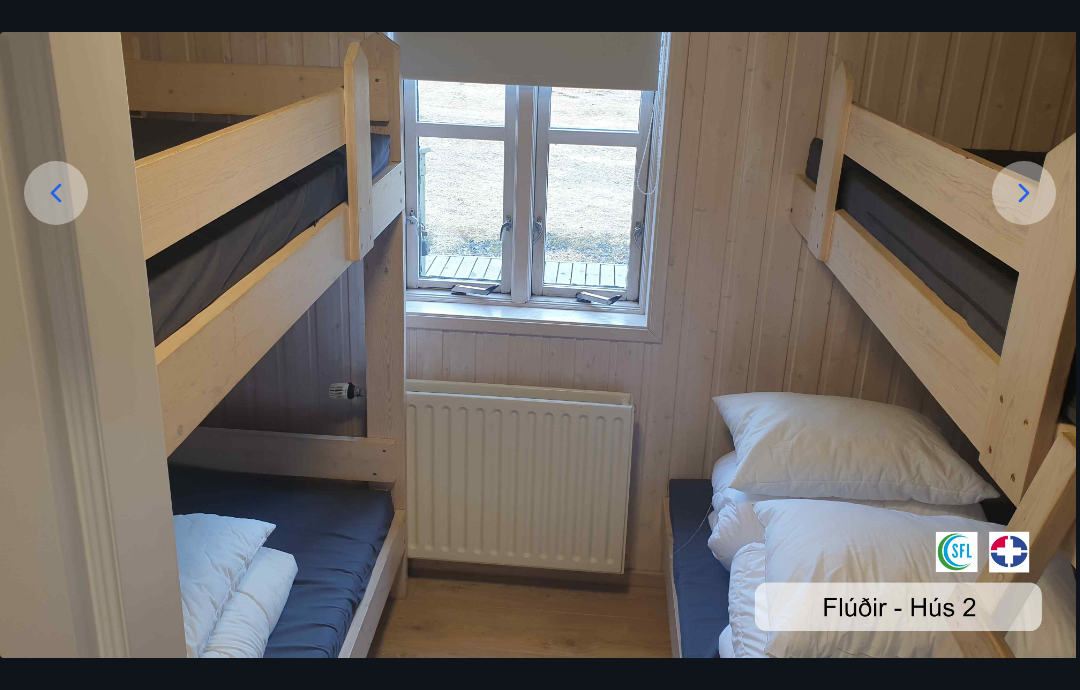 click 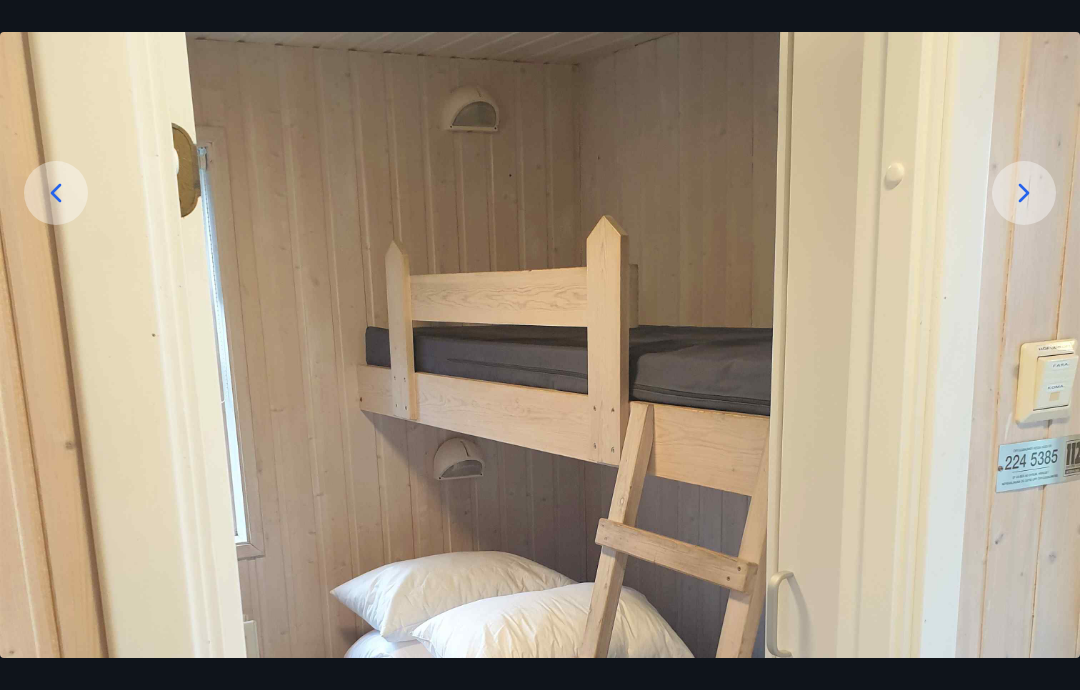 click 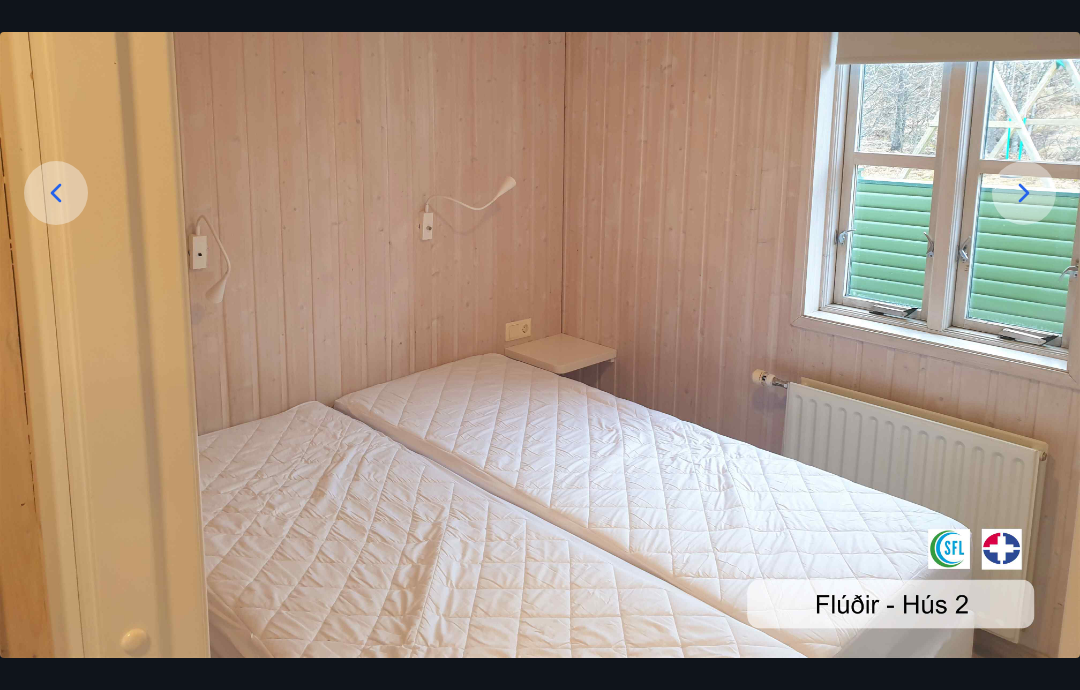 click 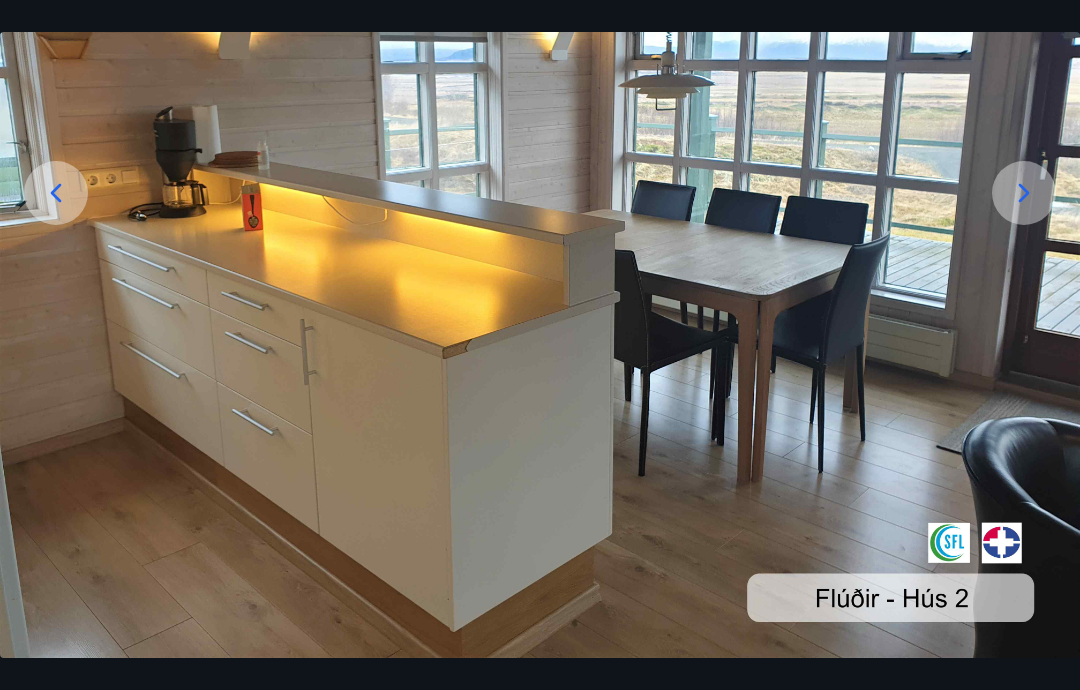 click 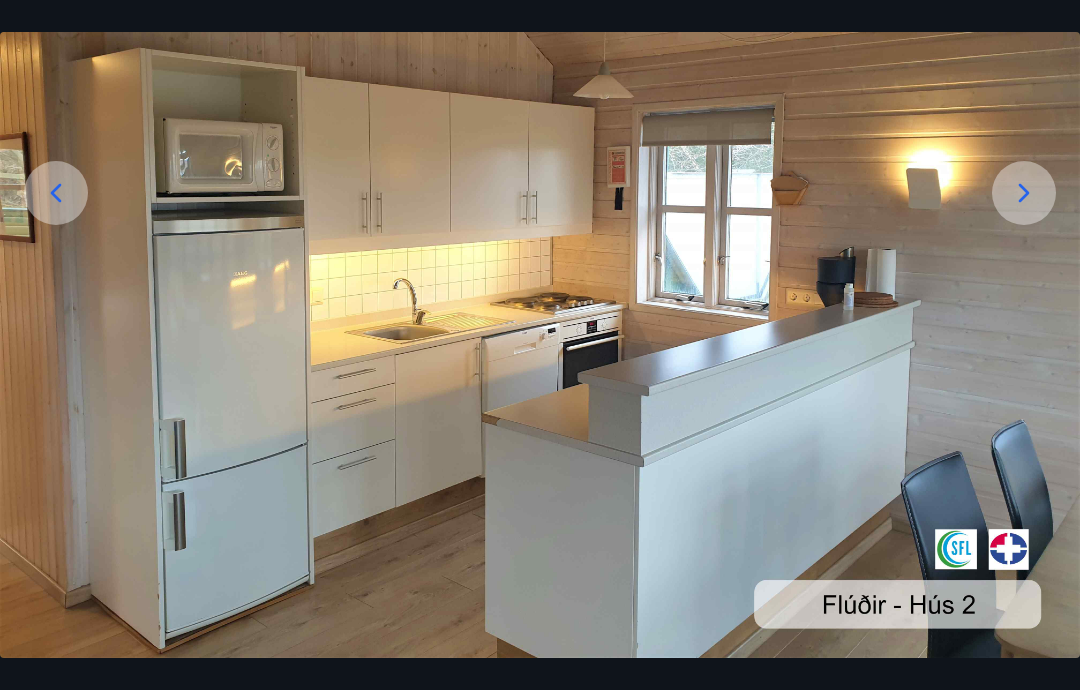 click 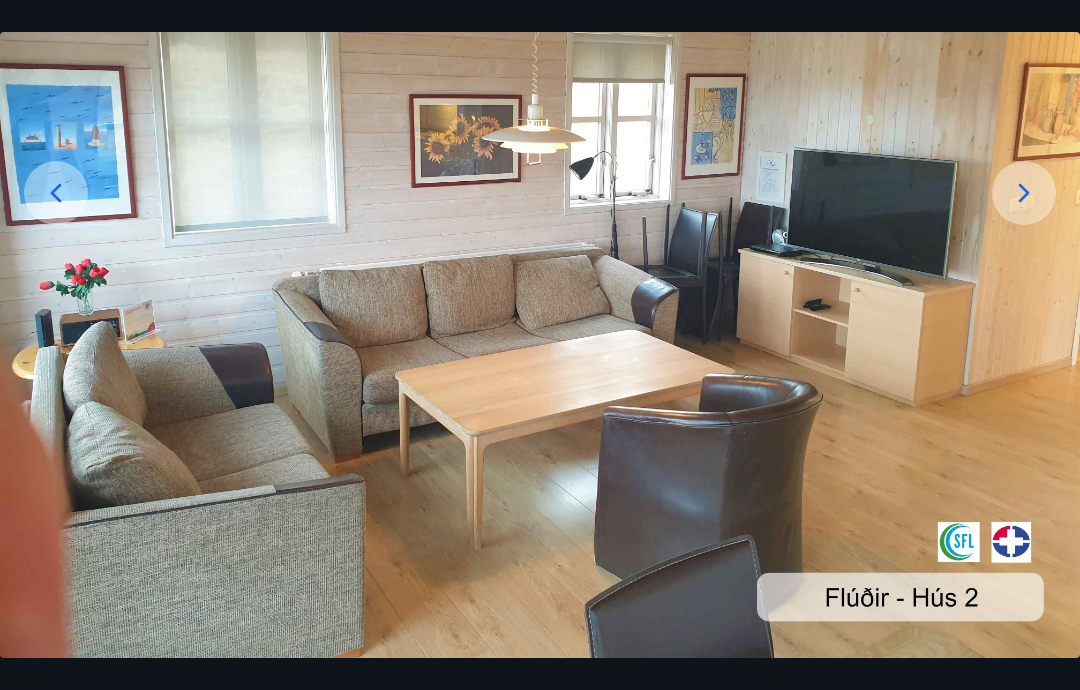 click 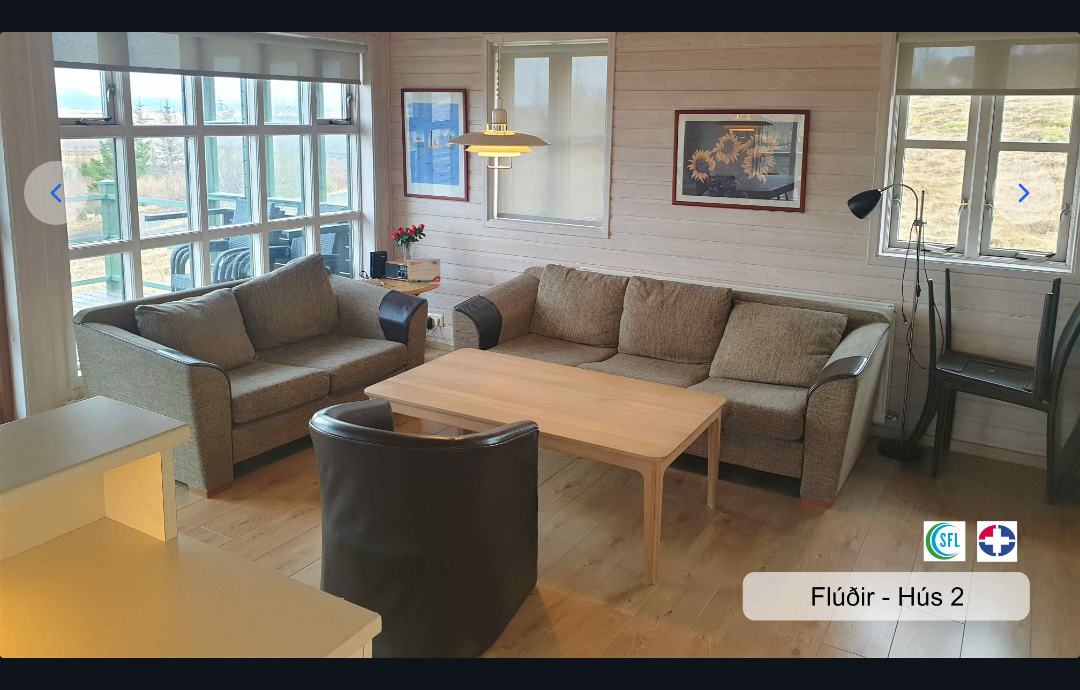 click 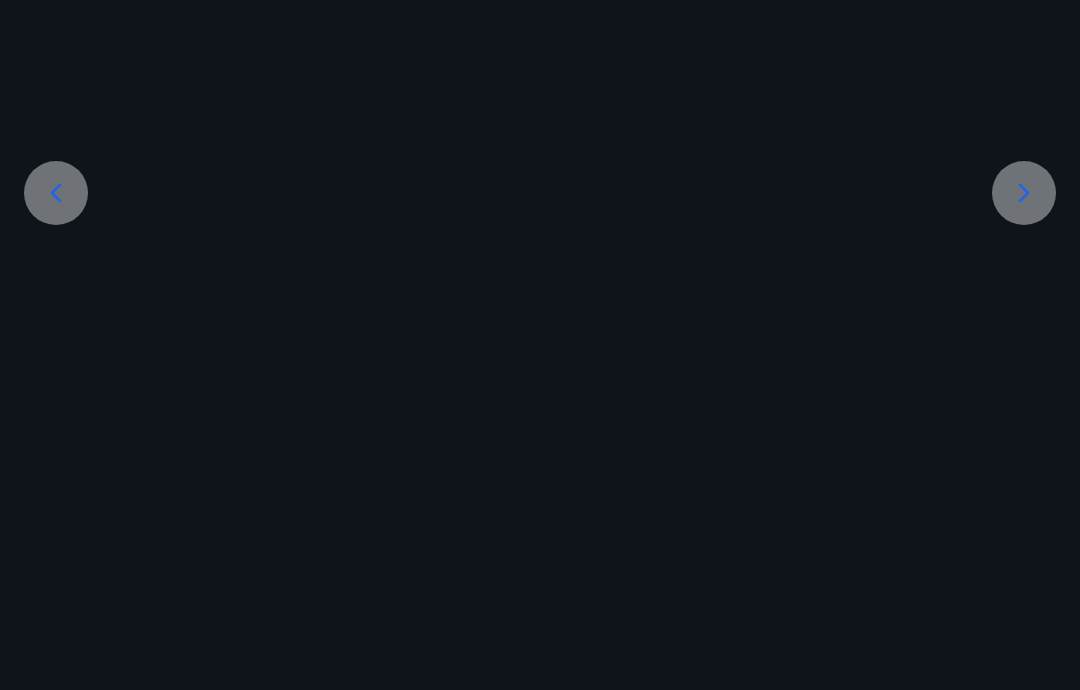 scroll, scrollTop: 61, scrollLeft: 0, axis: vertical 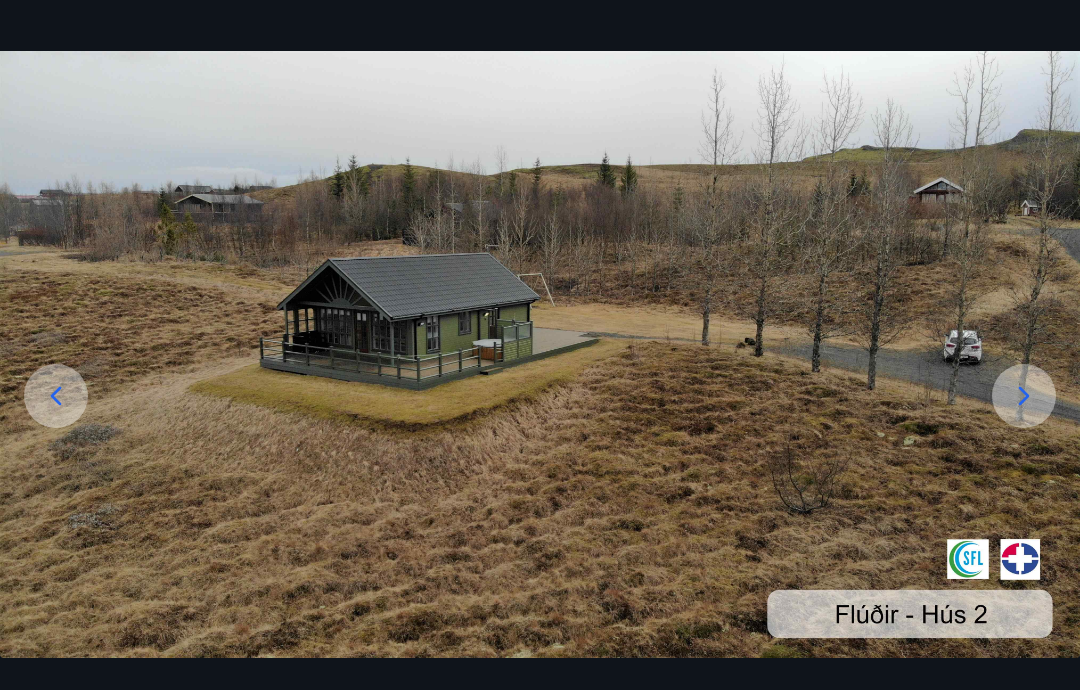 click 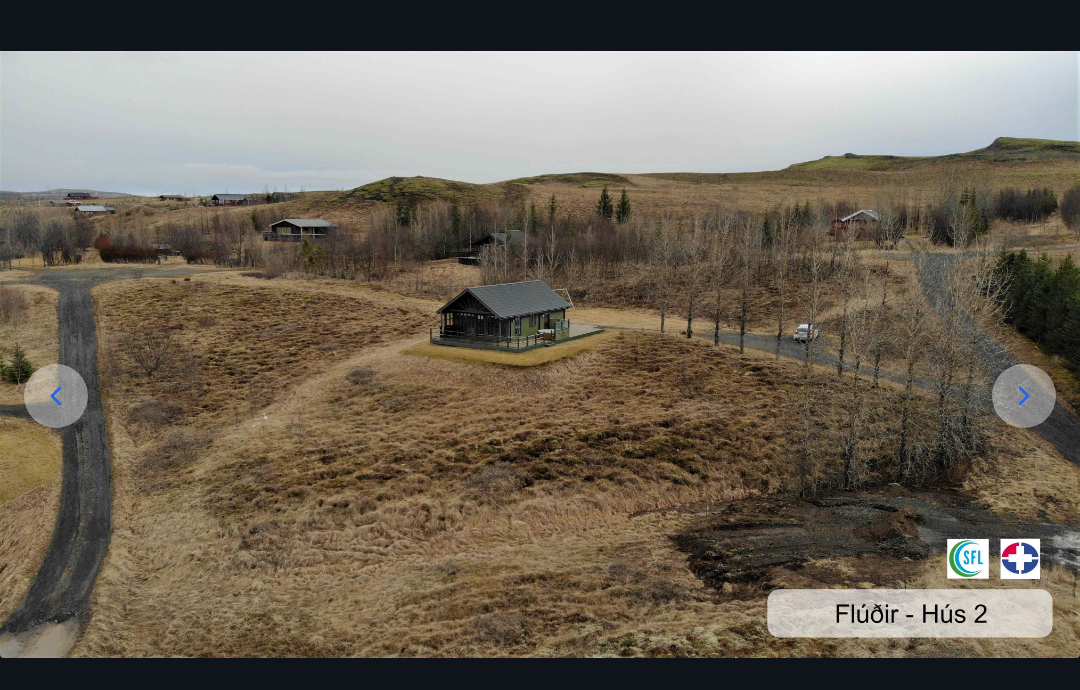 click 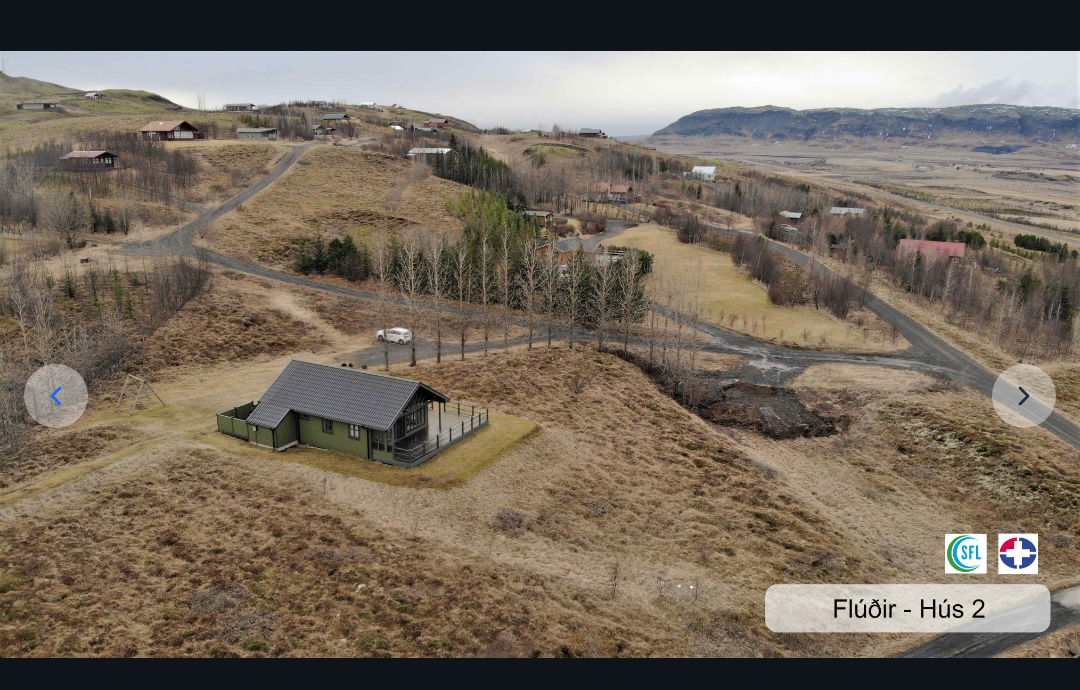click at bounding box center (540, 354) 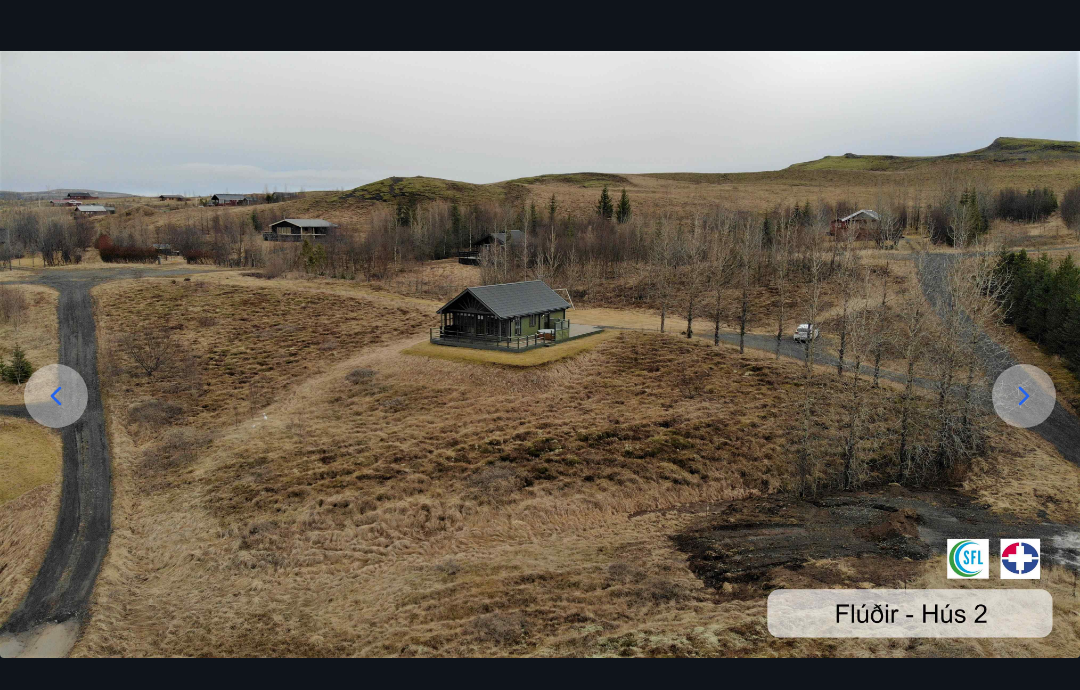 click at bounding box center [56, 396] 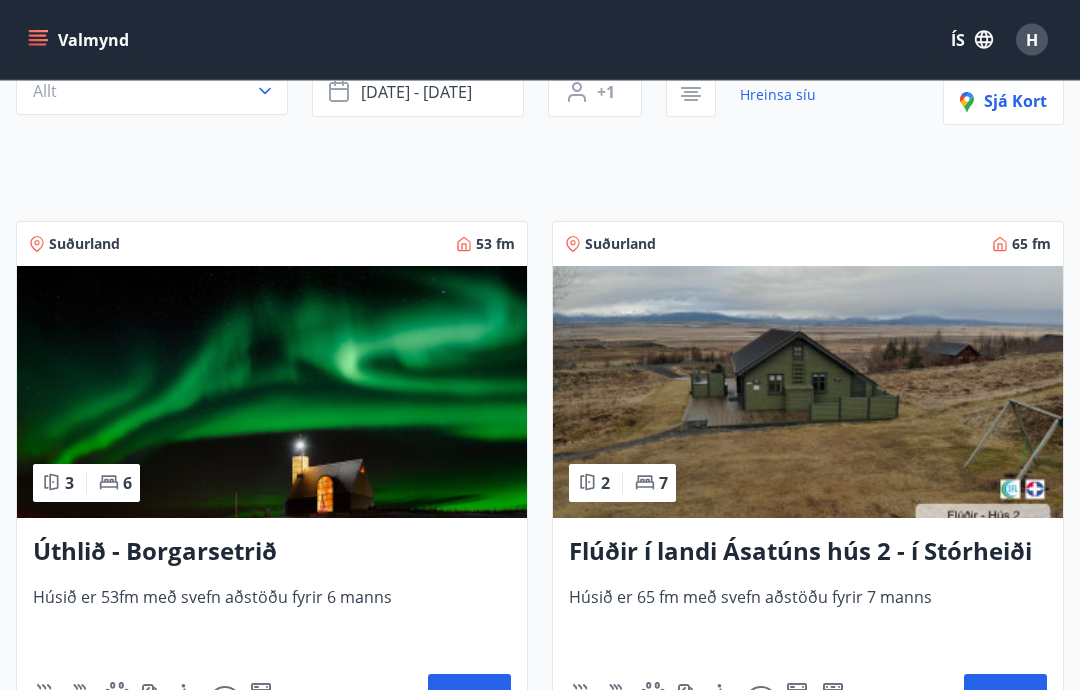 scroll, scrollTop: 325, scrollLeft: 0, axis: vertical 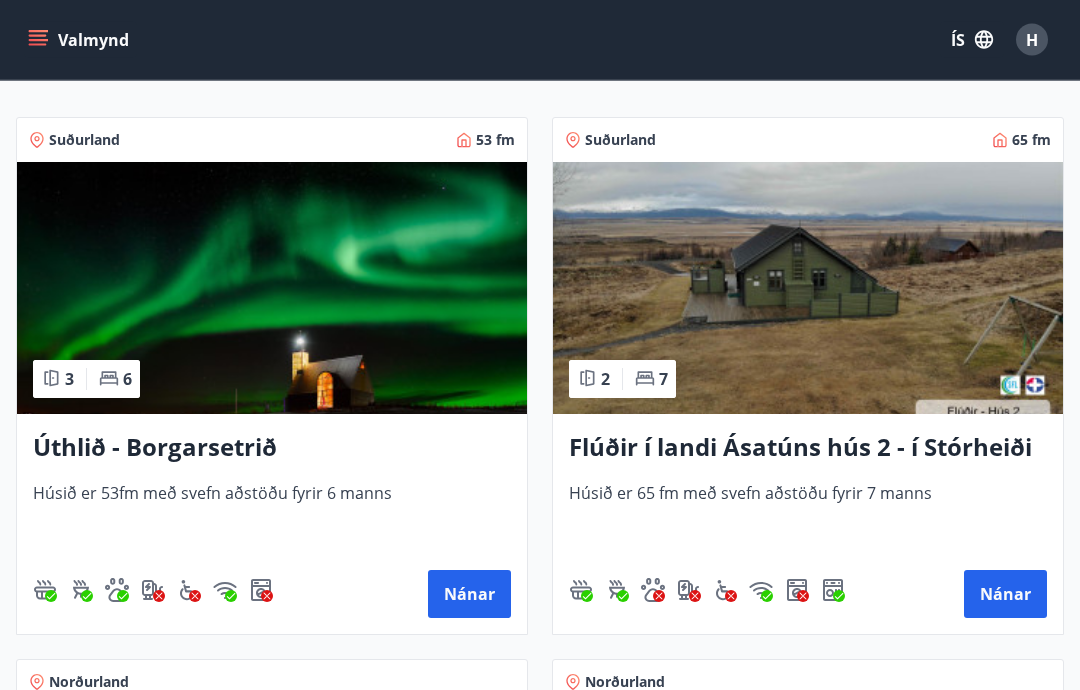 click at bounding box center (272, 289) 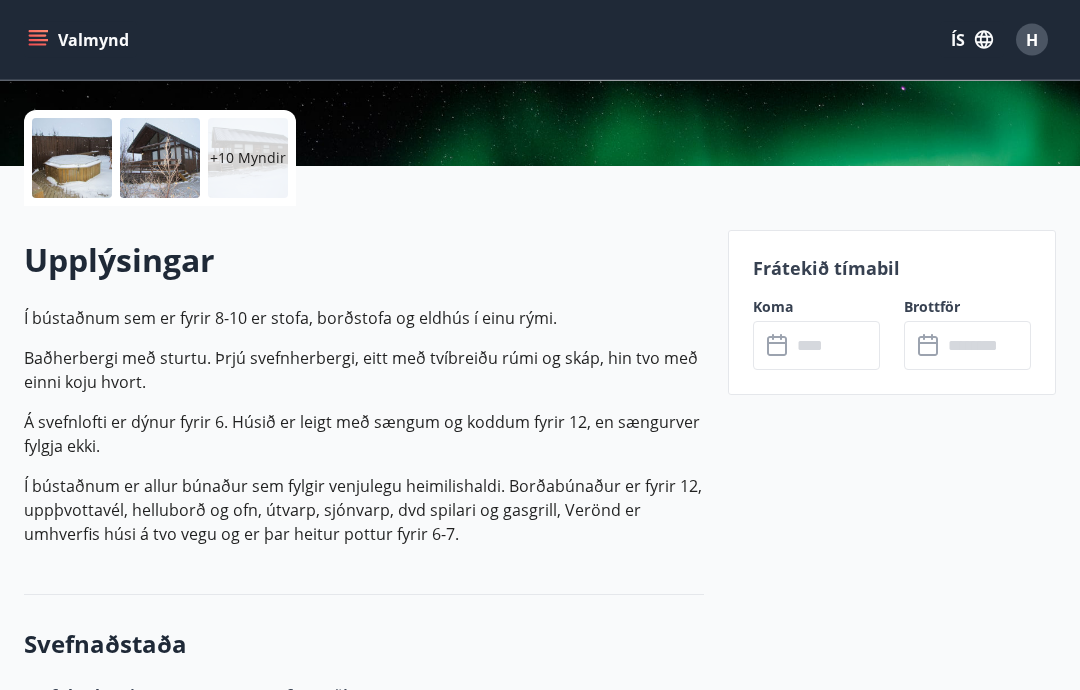 scroll, scrollTop: 440, scrollLeft: 0, axis: vertical 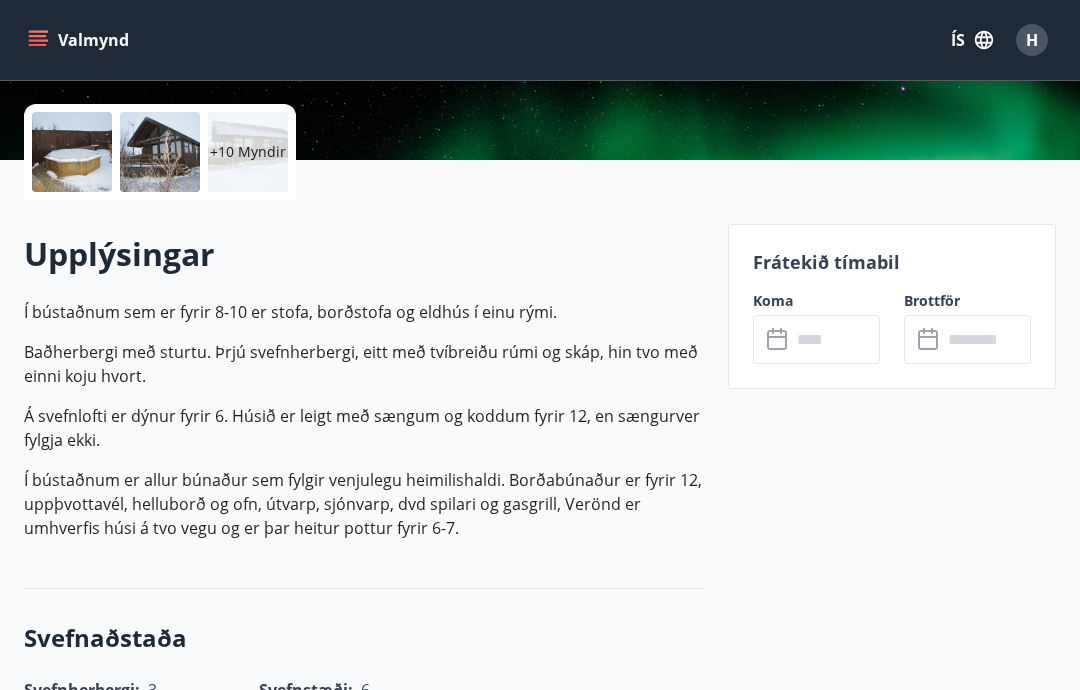 click on "Frátekið tímabil Koma ​ ​ Brottför ​ ​" at bounding box center [892, 1938] 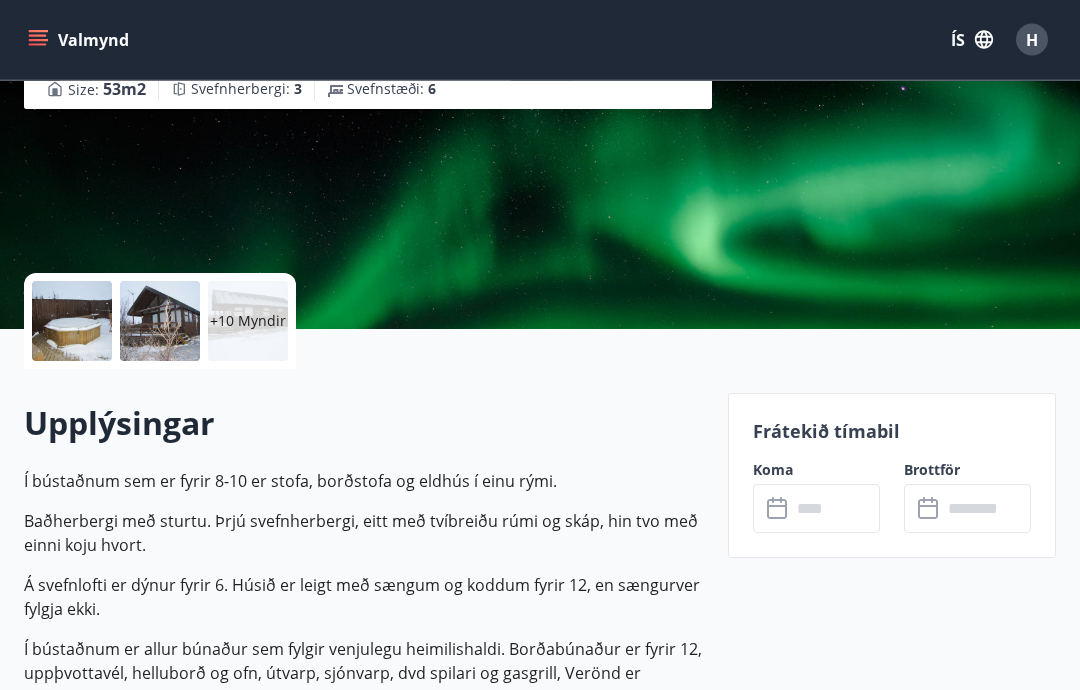 scroll, scrollTop: 0, scrollLeft: 0, axis: both 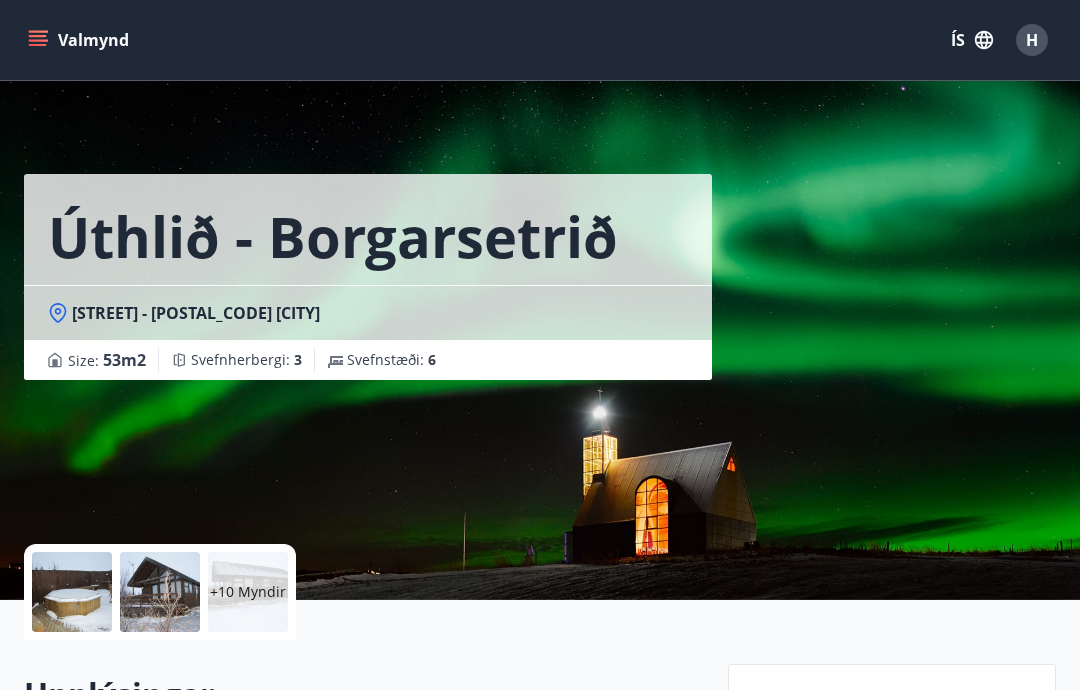 click at bounding box center (72, 592) 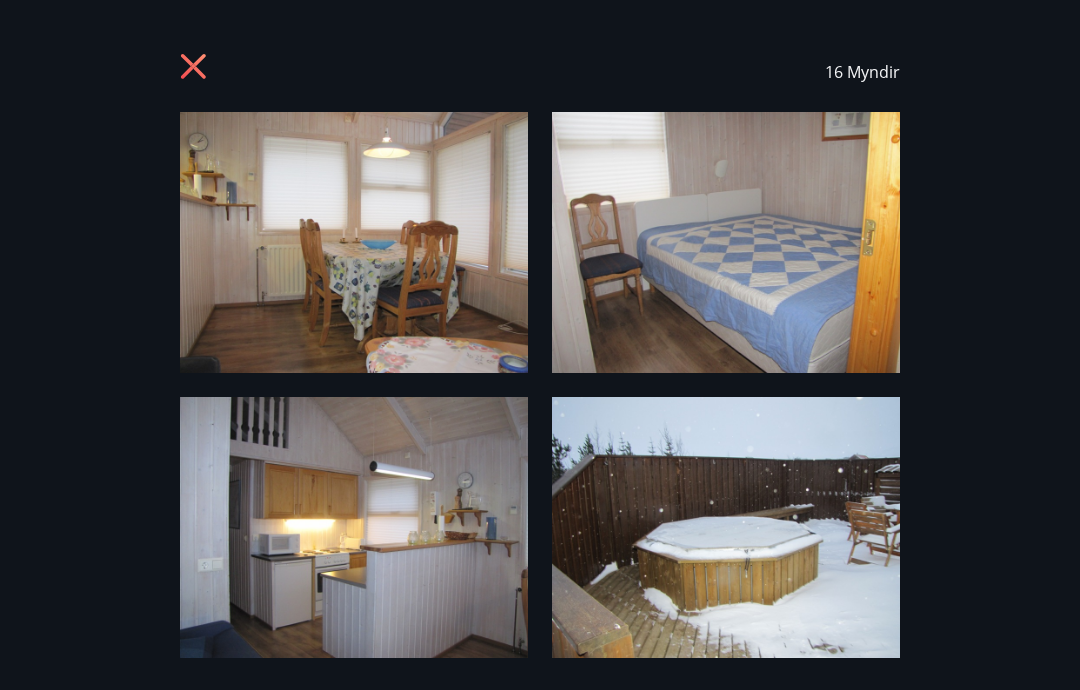 click at bounding box center (354, 242) 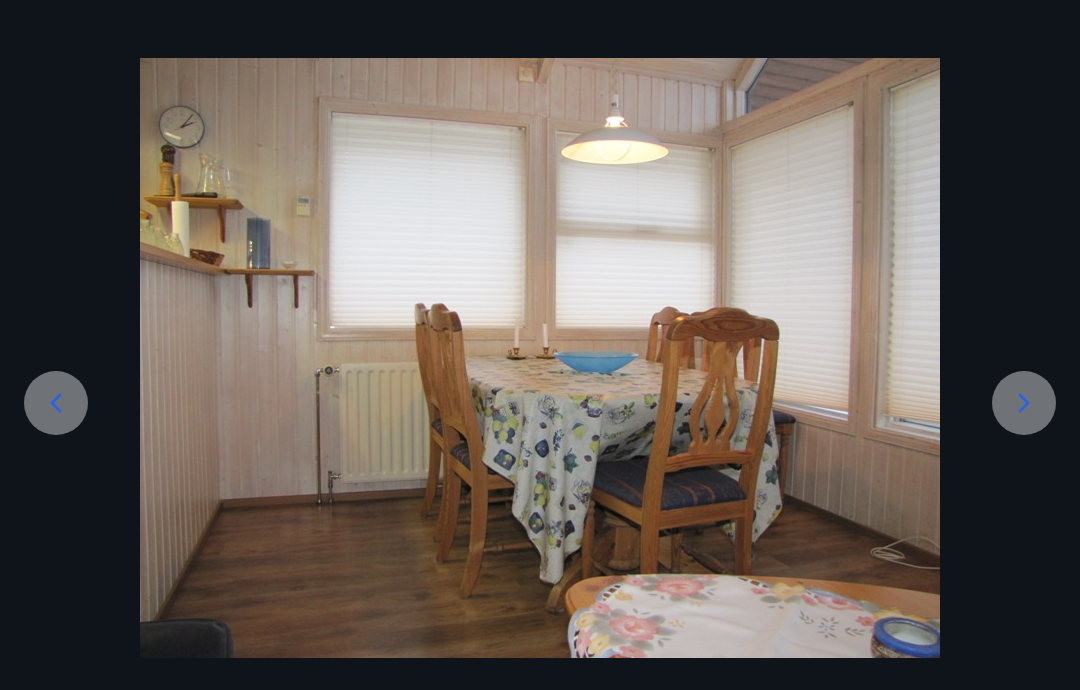 scroll, scrollTop: 54, scrollLeft: 0, axis: vertical 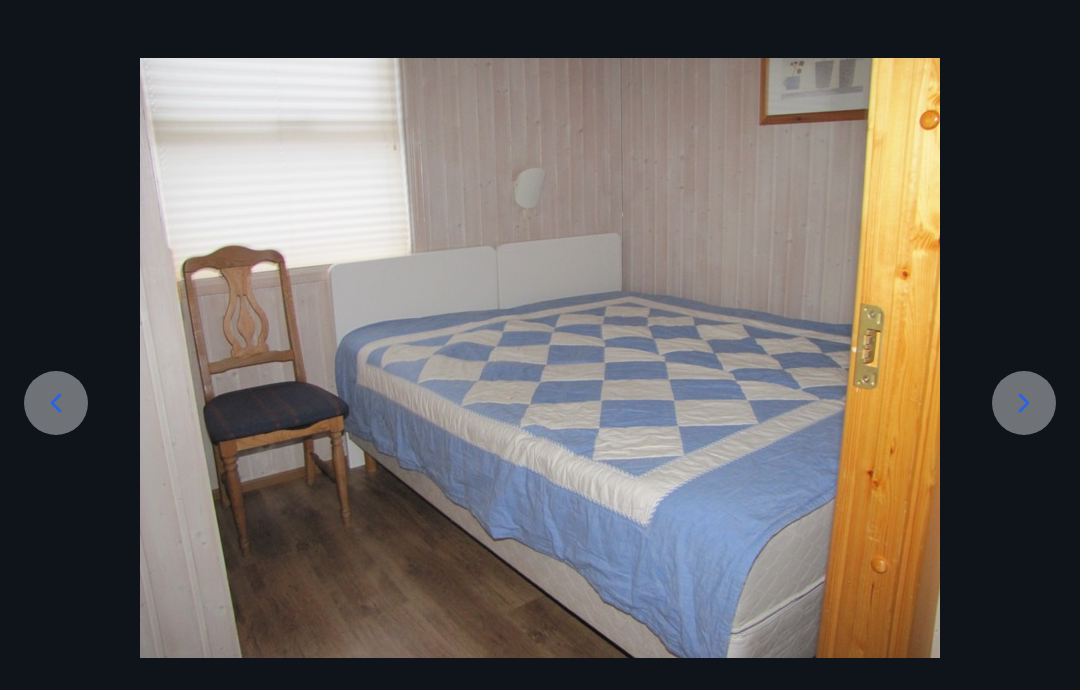 click 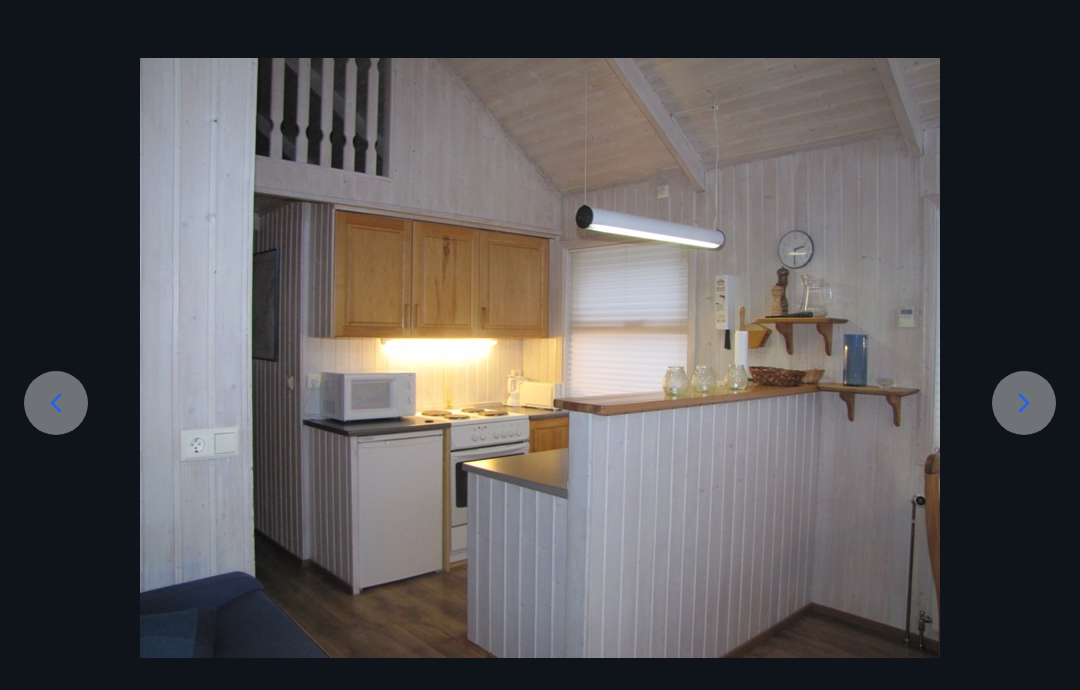 click 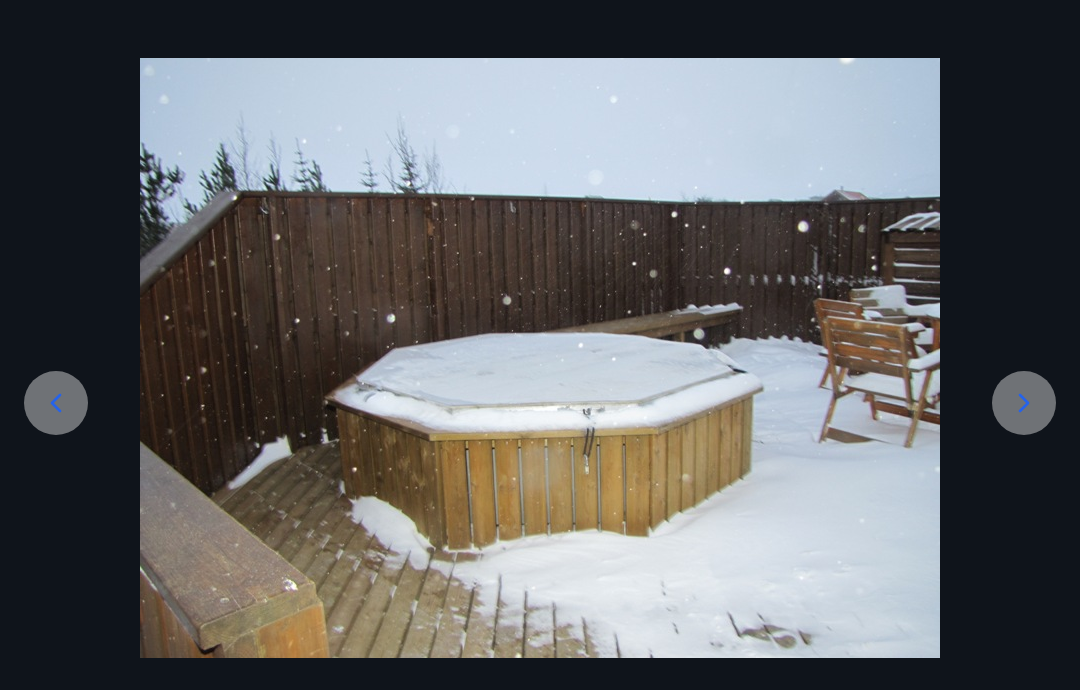 click 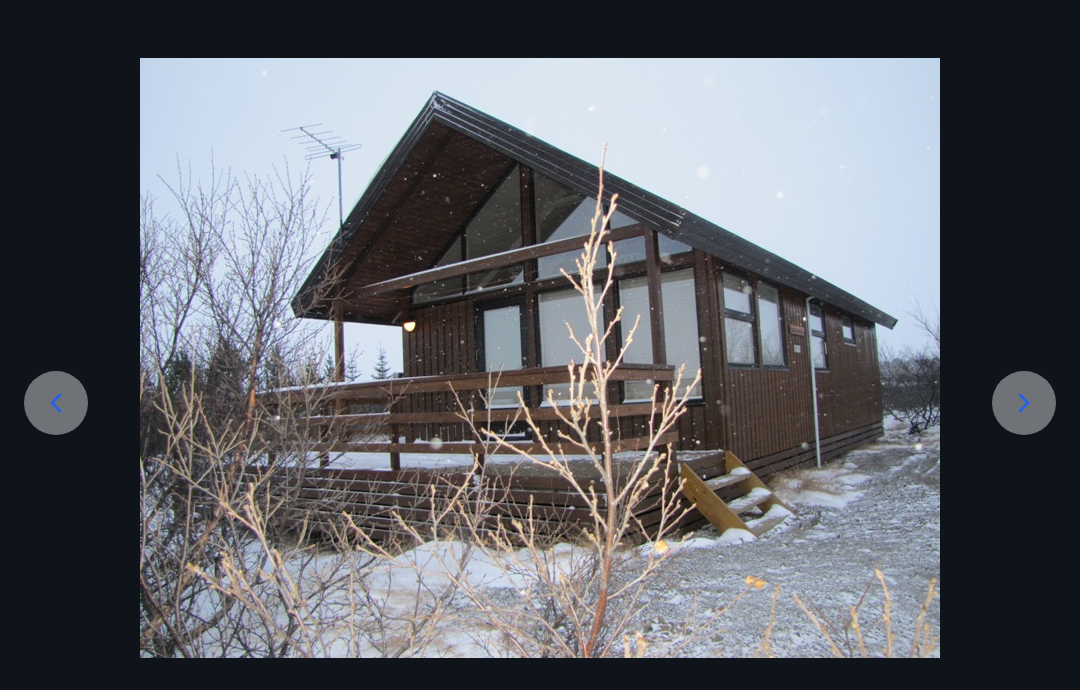 click 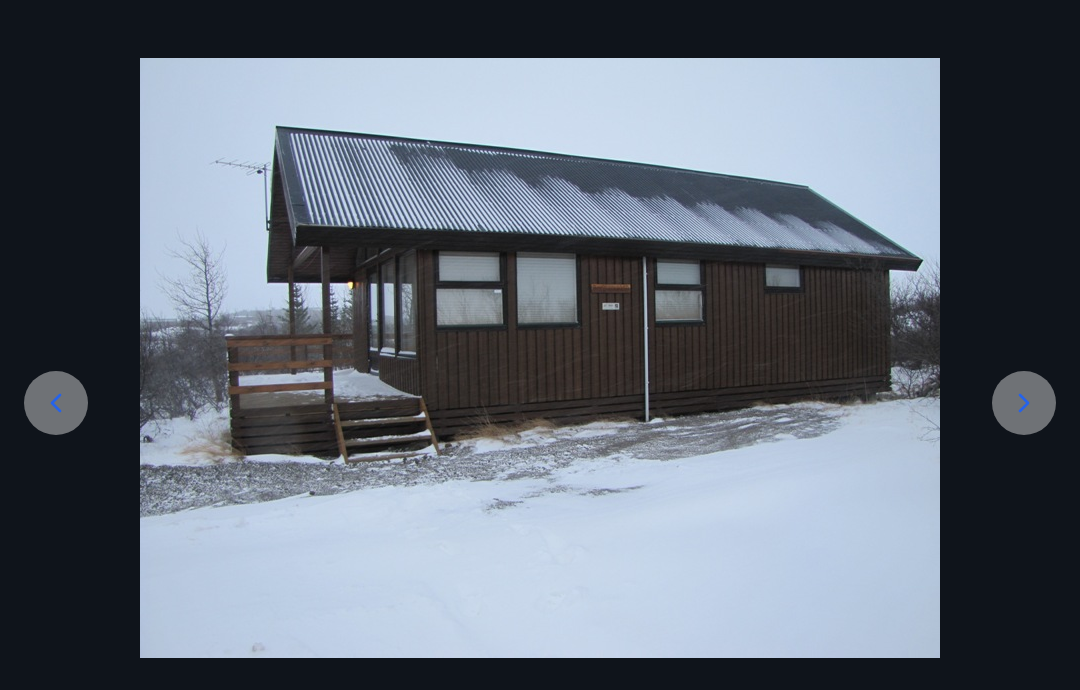 click 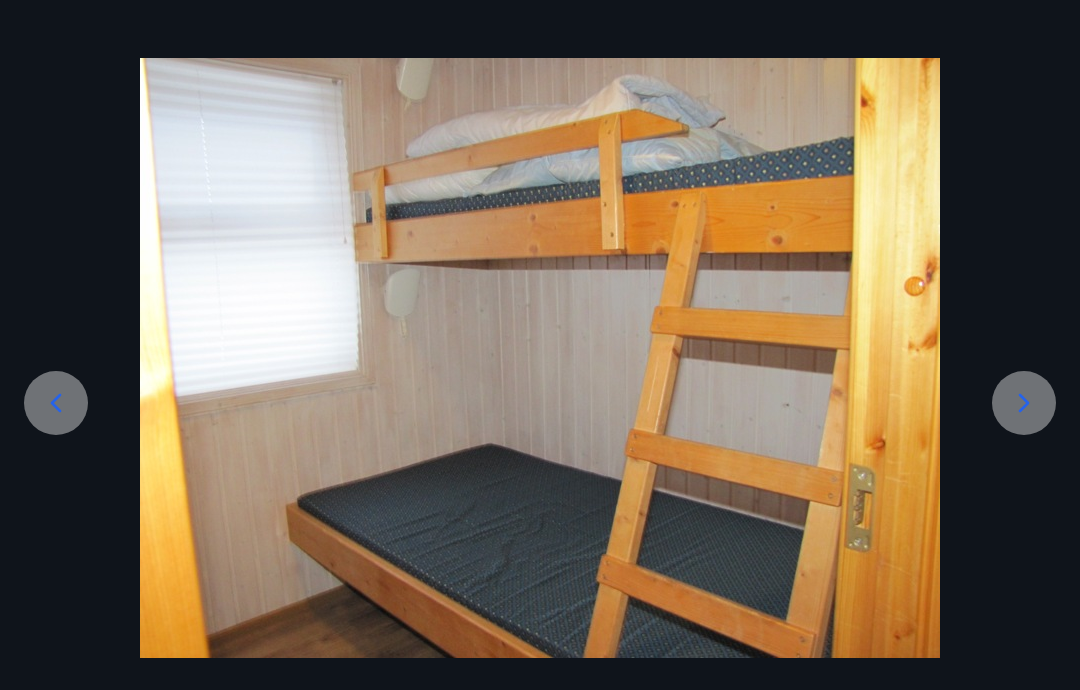 click 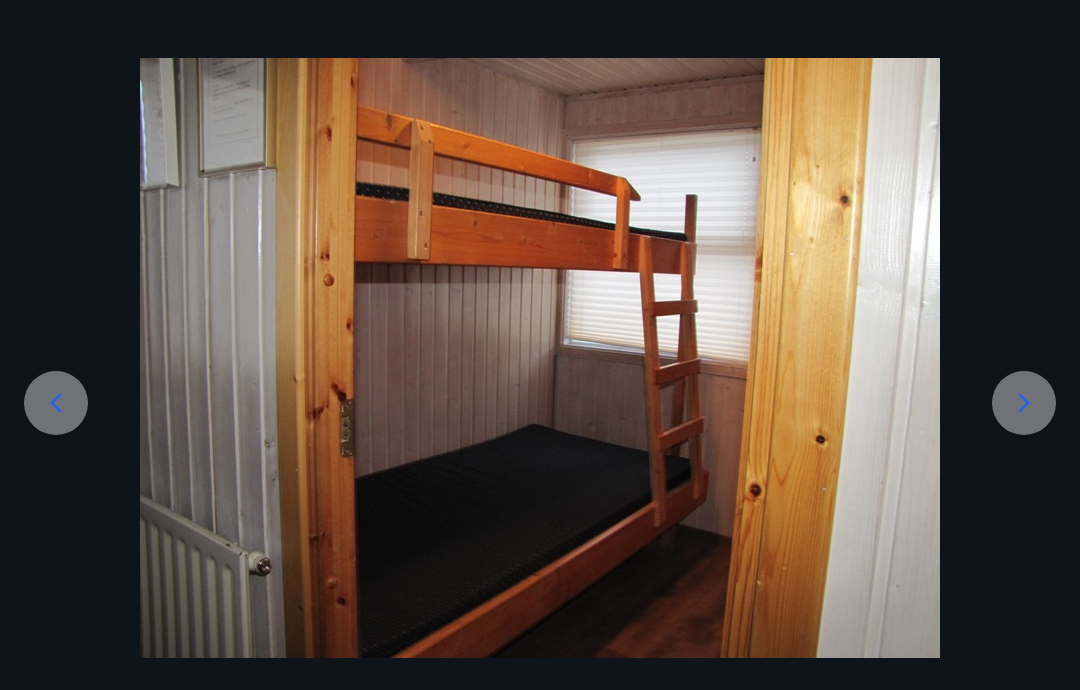 click 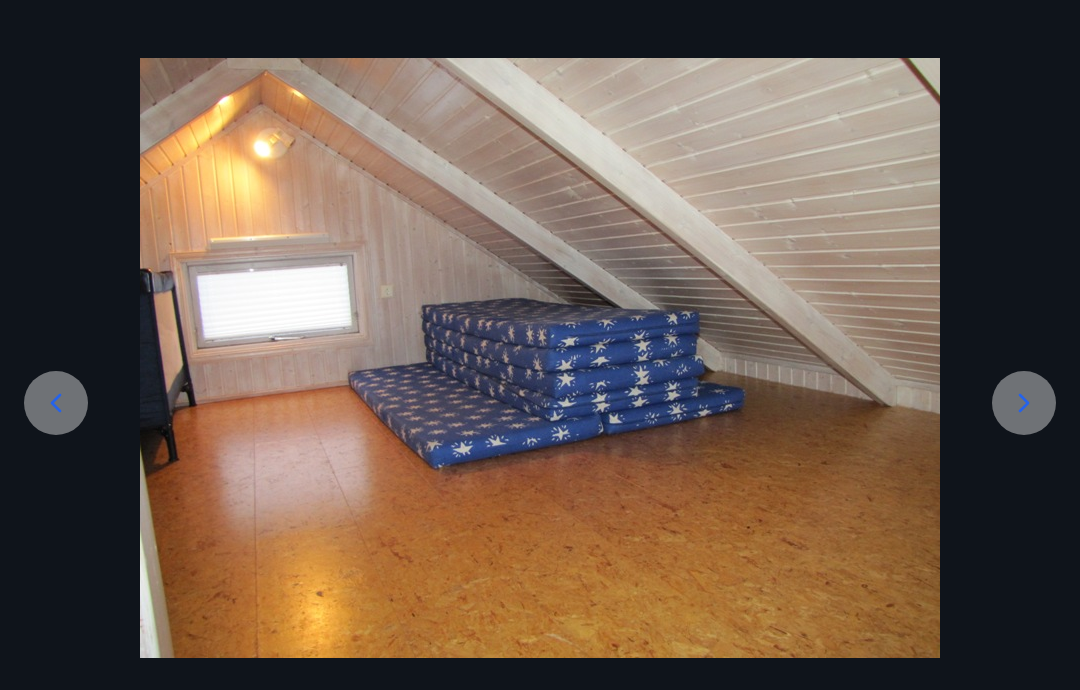click 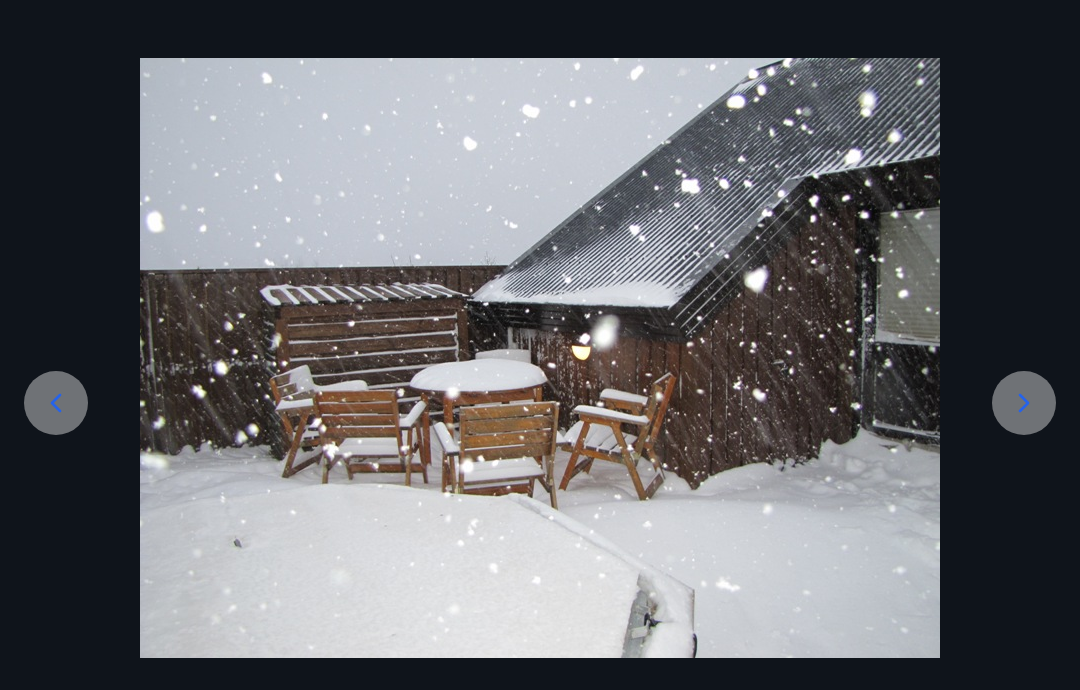 click 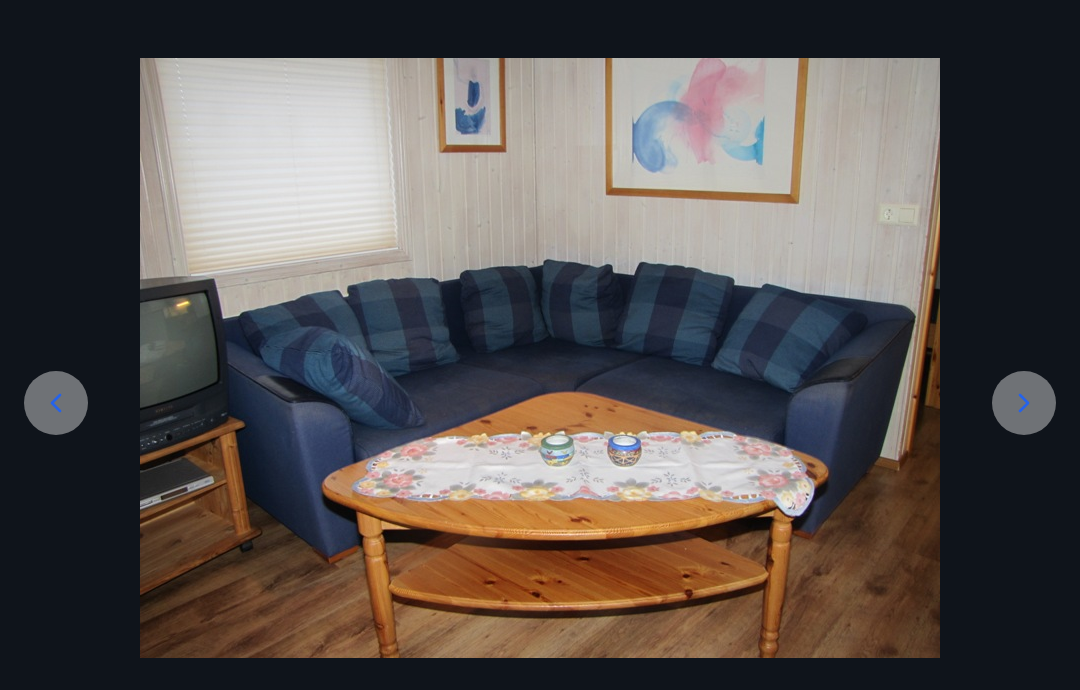 click 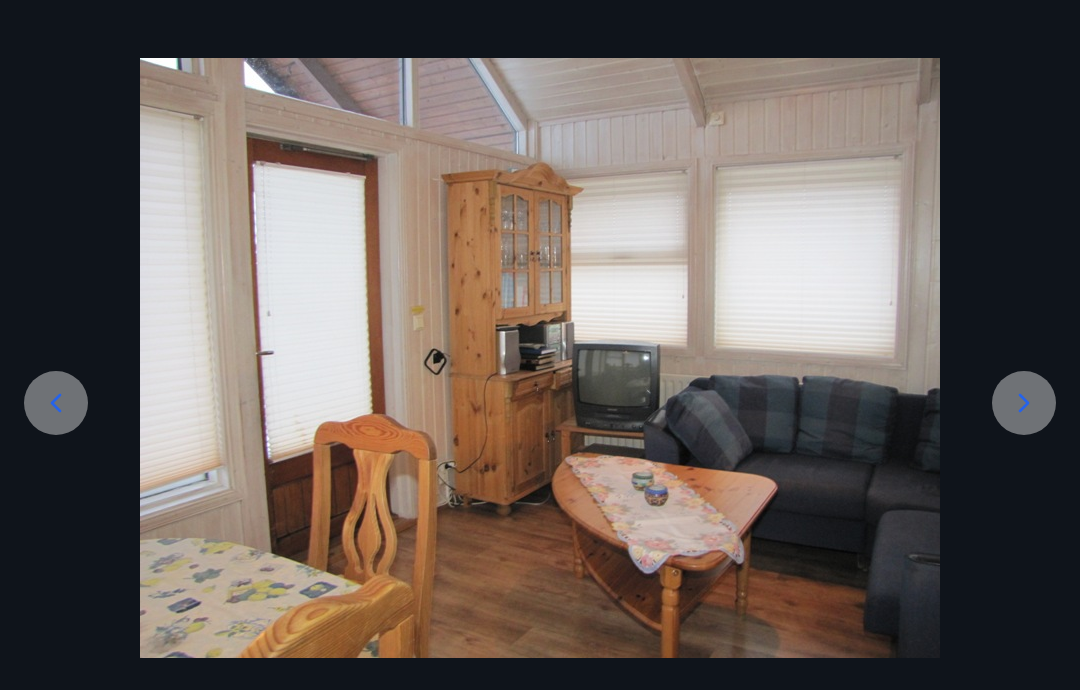 click 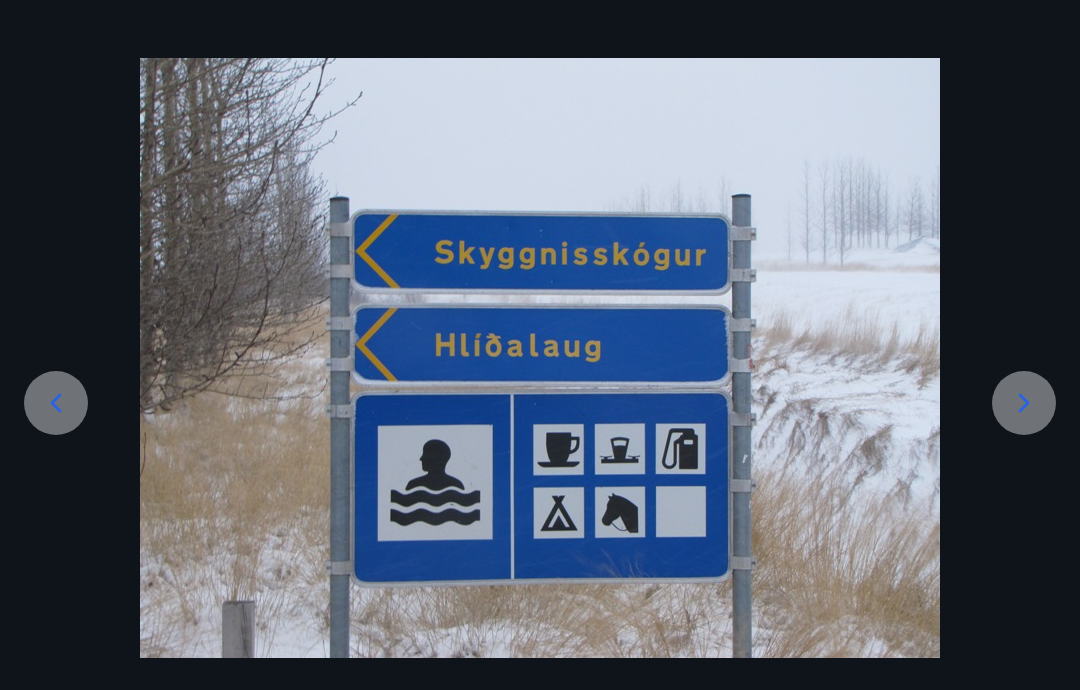 click 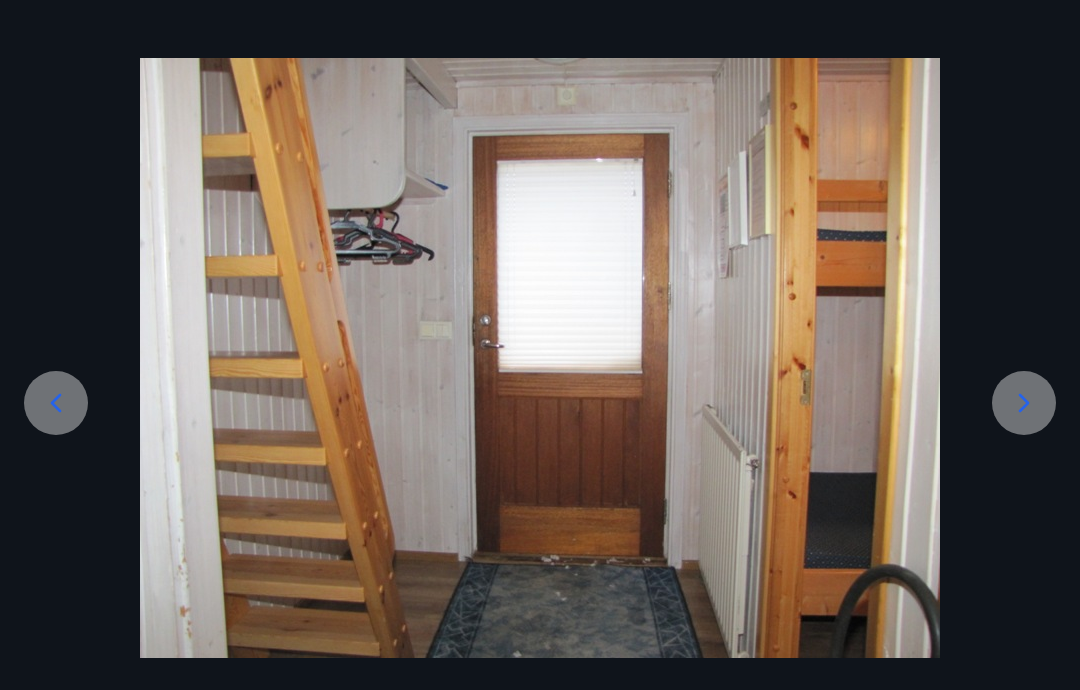 click 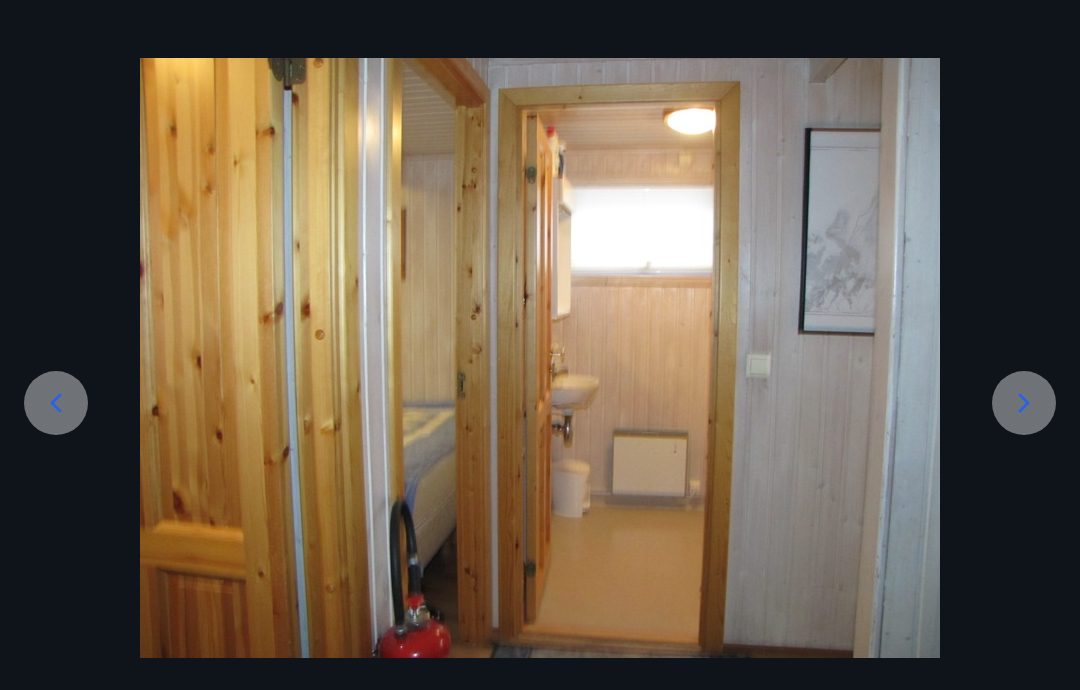 click 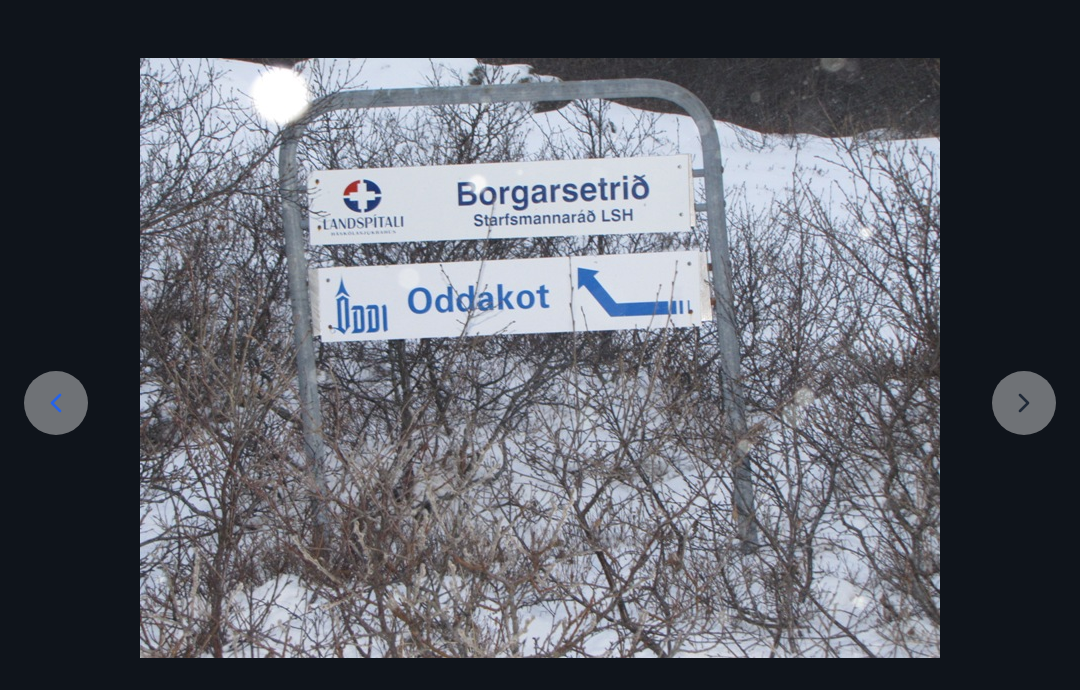 click at bounding box center (540, 358) 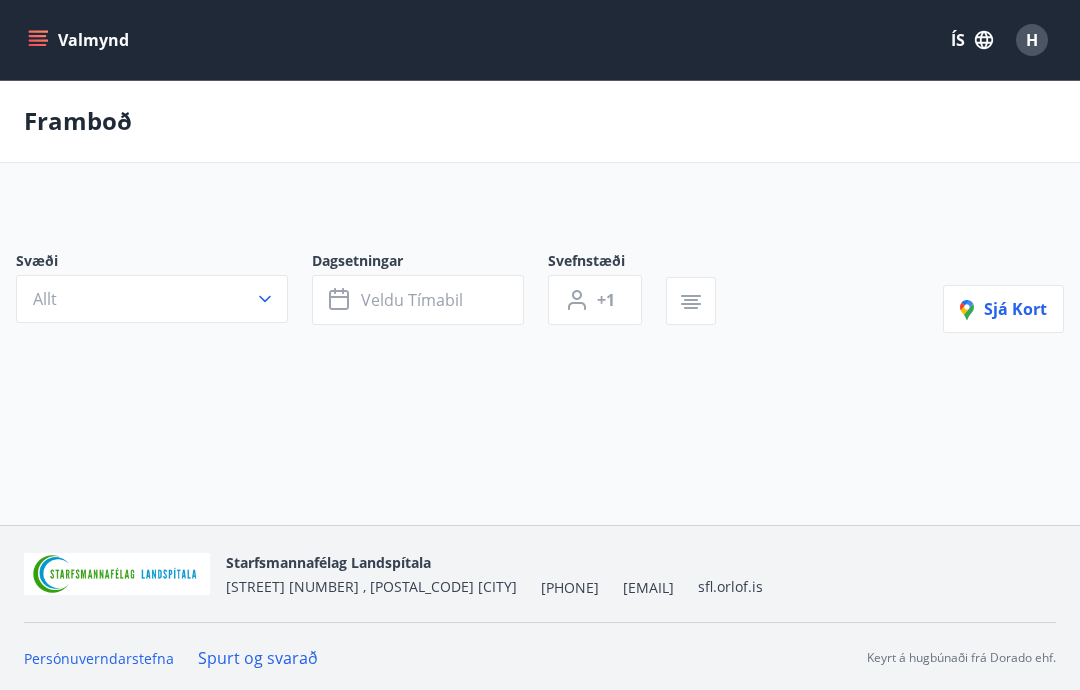 scroll, scrollTop: 80, scrollLeft: 0, axis: vertical 